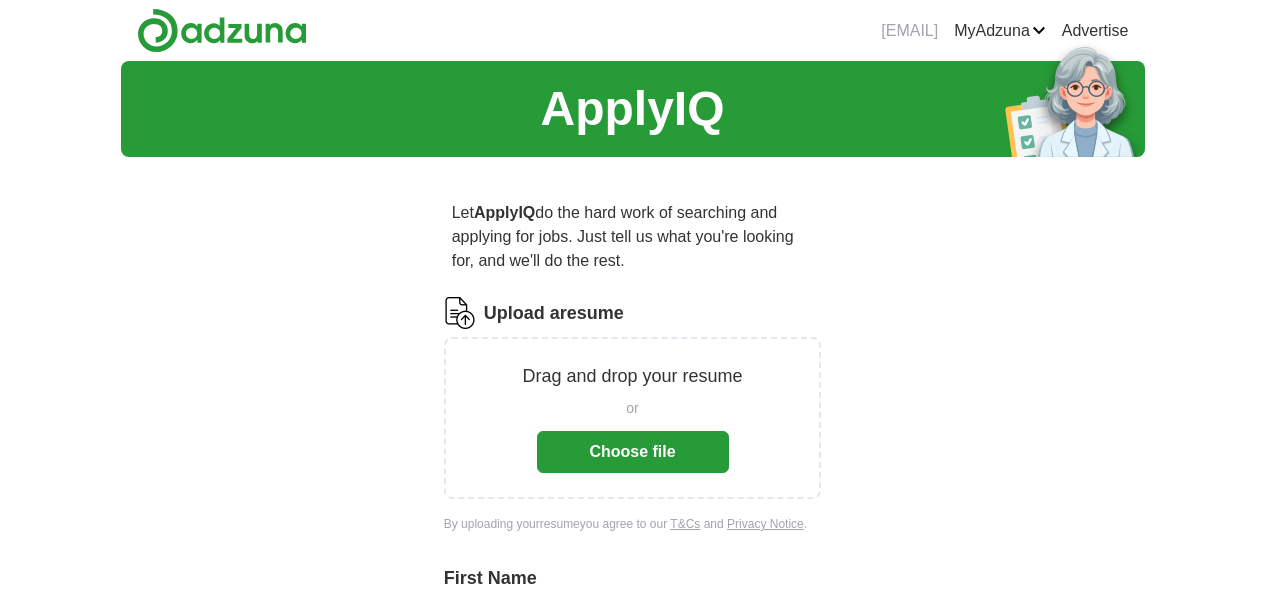 scroll, scrollTop: 0, scrollLeft: 0, axis: both 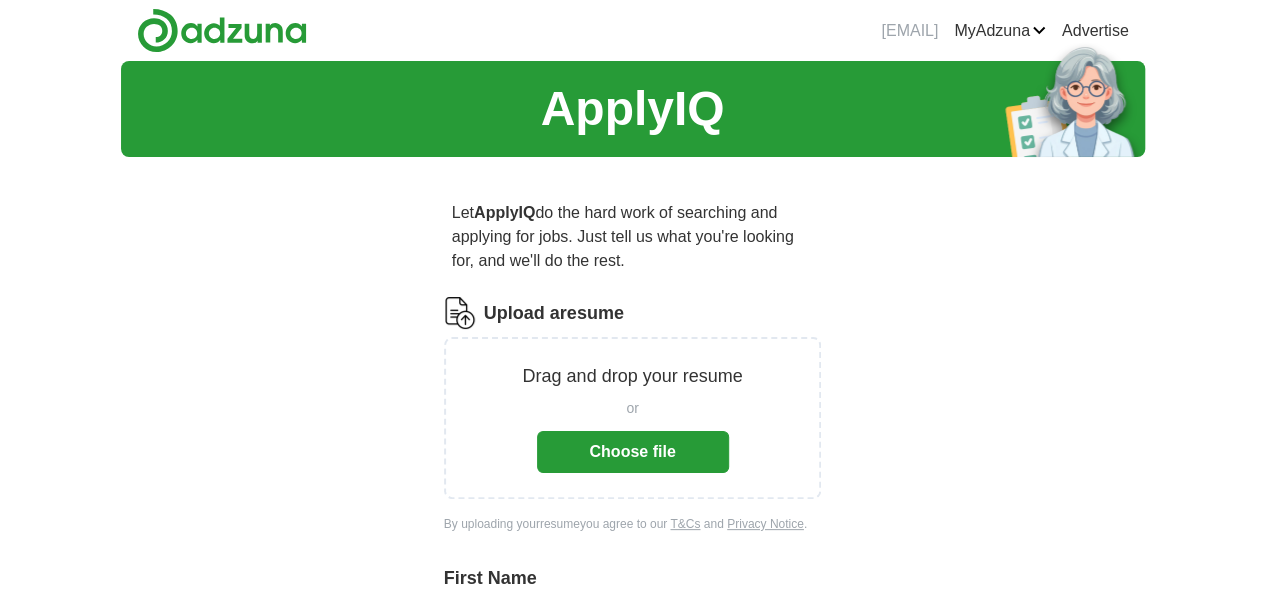 click on "Choose file" at bounding box center [633, 452] 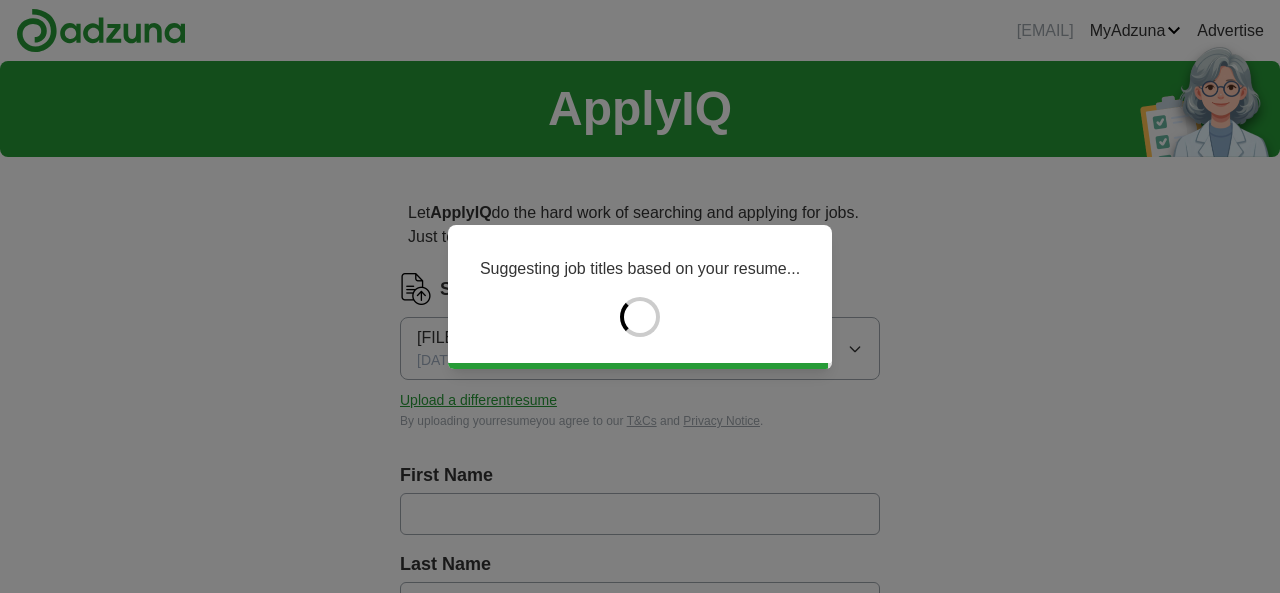 type on "**********" 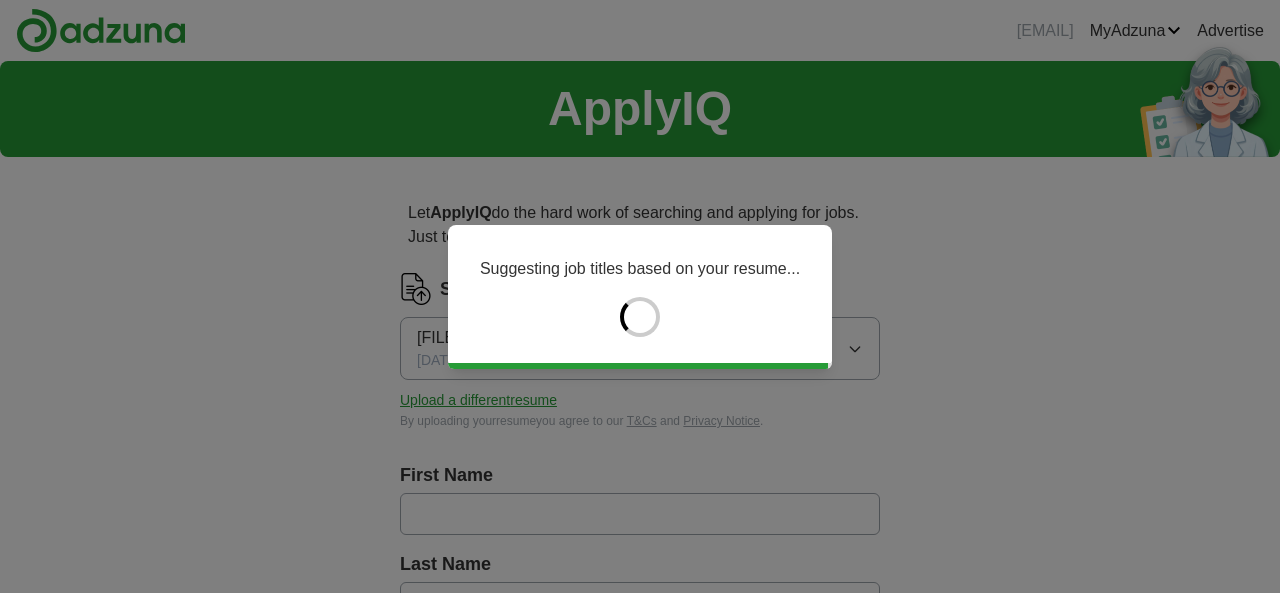 type on "****" 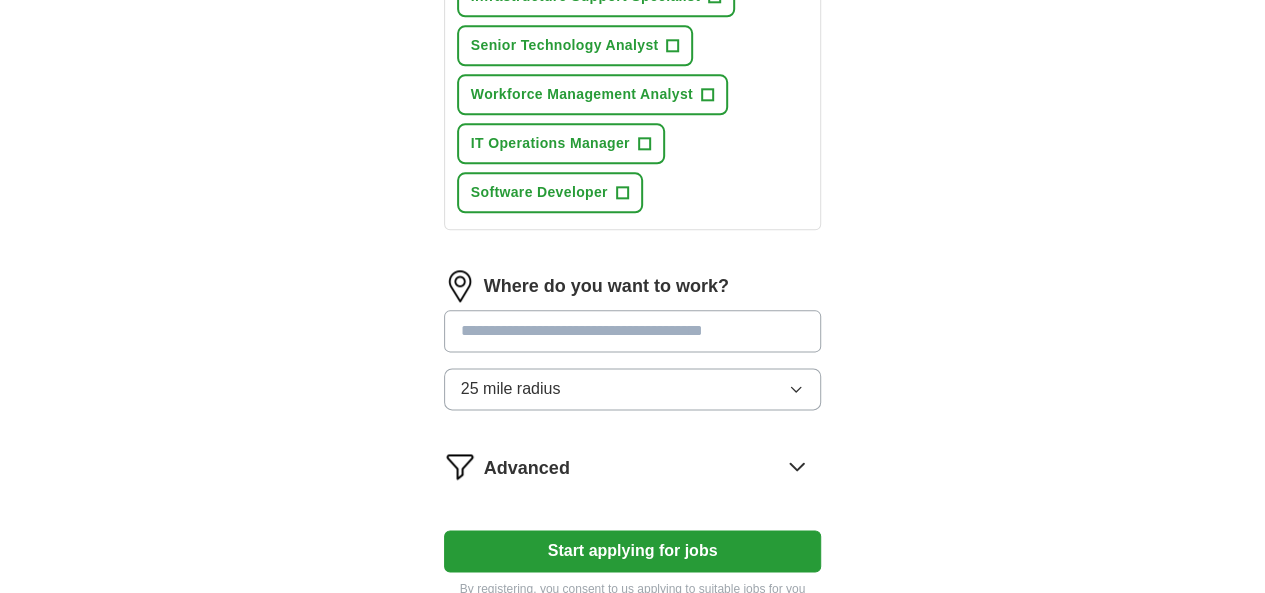 scroll, scrollTop: 1154, scrollLeft: 0, axis: vertical 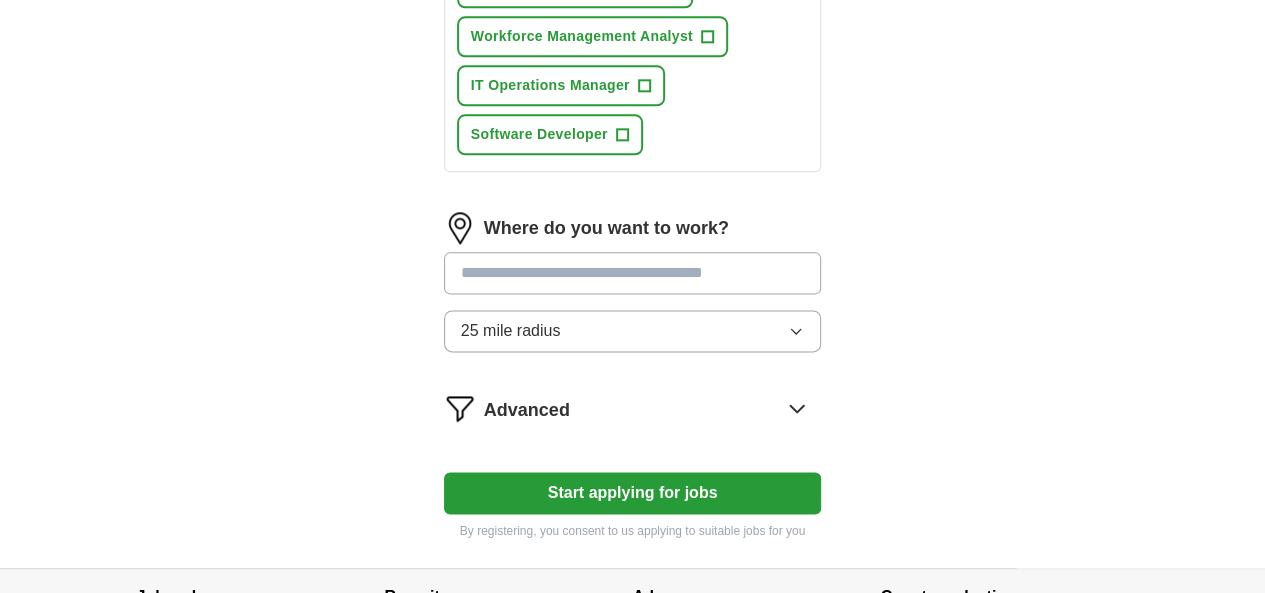 click on "Start applying for jobs" at bounding box center [633, 493] 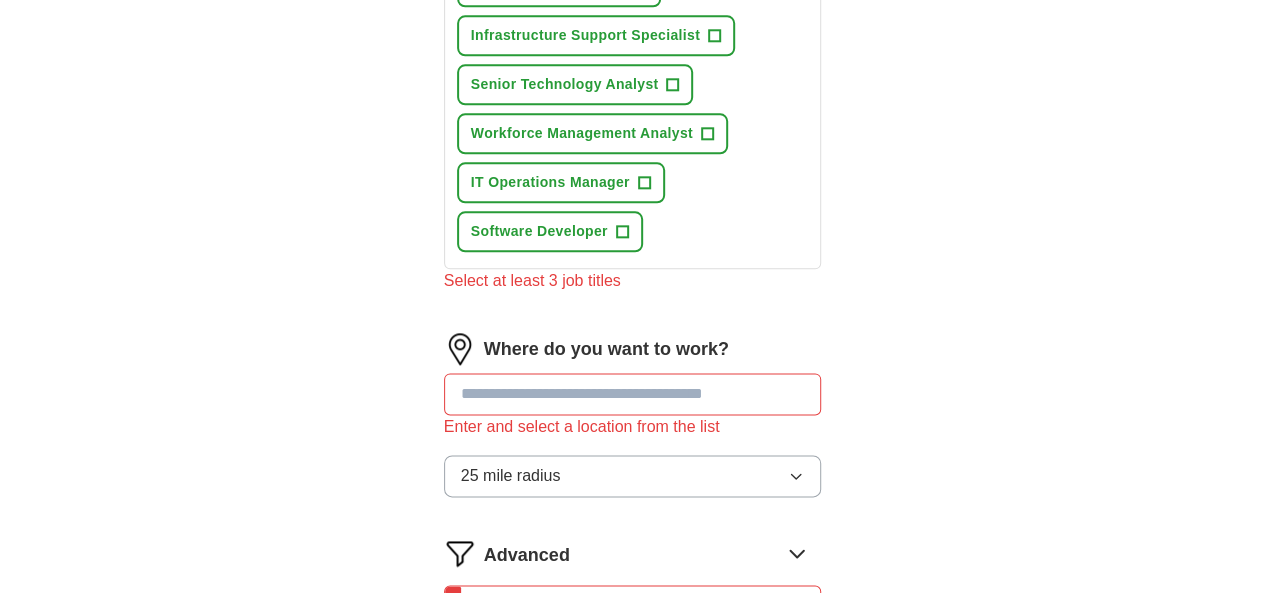 scroll, scrollTop: 954, scrollLeft: 0, axis: vertical 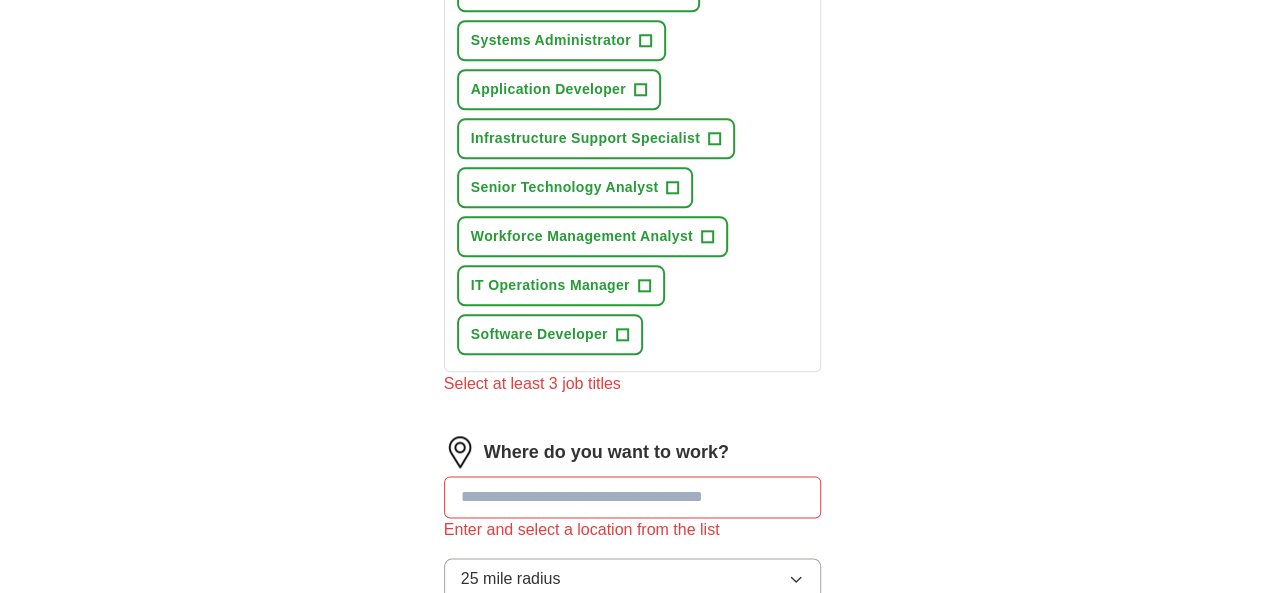 drag, startPoint x: 561, startPoint y: 304, endPoint x: 567, endPoint y: 321, distance: 18.027756 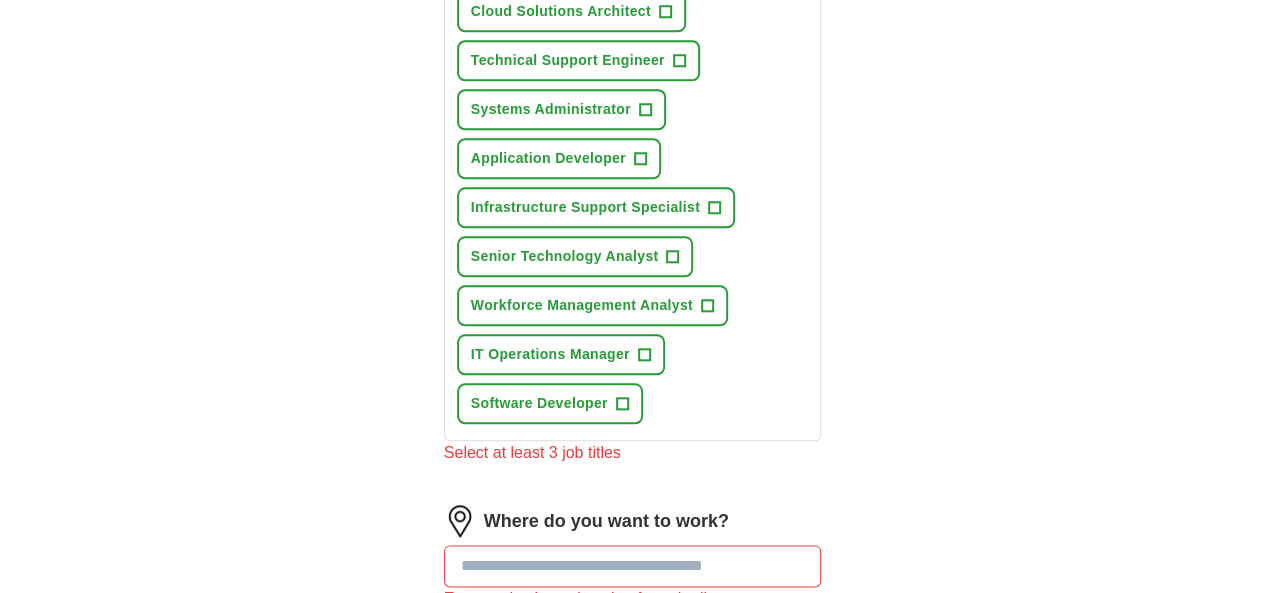 scroll, scrollTop: 854, scrollLeft: 0, axis: vertical 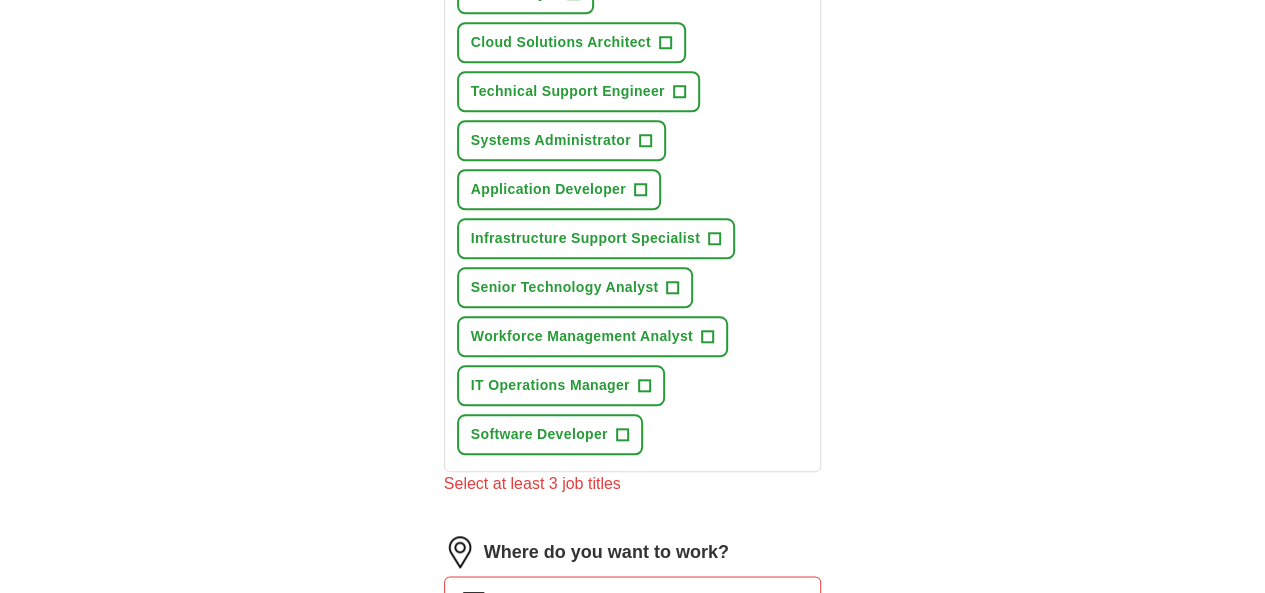 type on "*****" 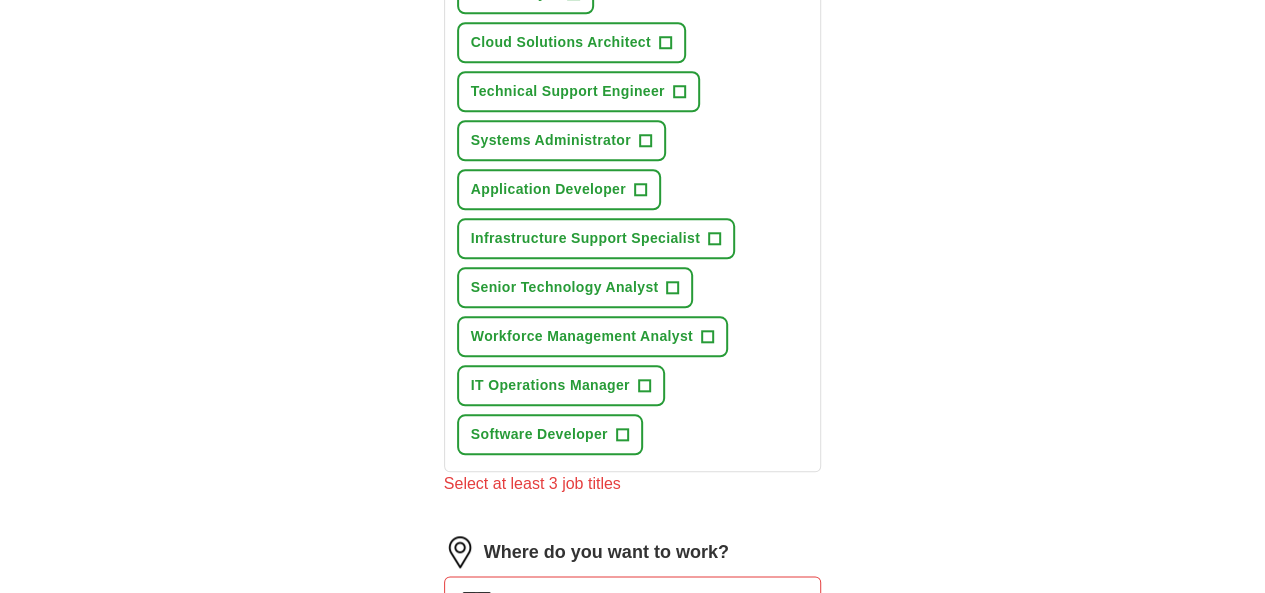 click on "[CITY] , [STATE]" at bounding box center [633, 647] 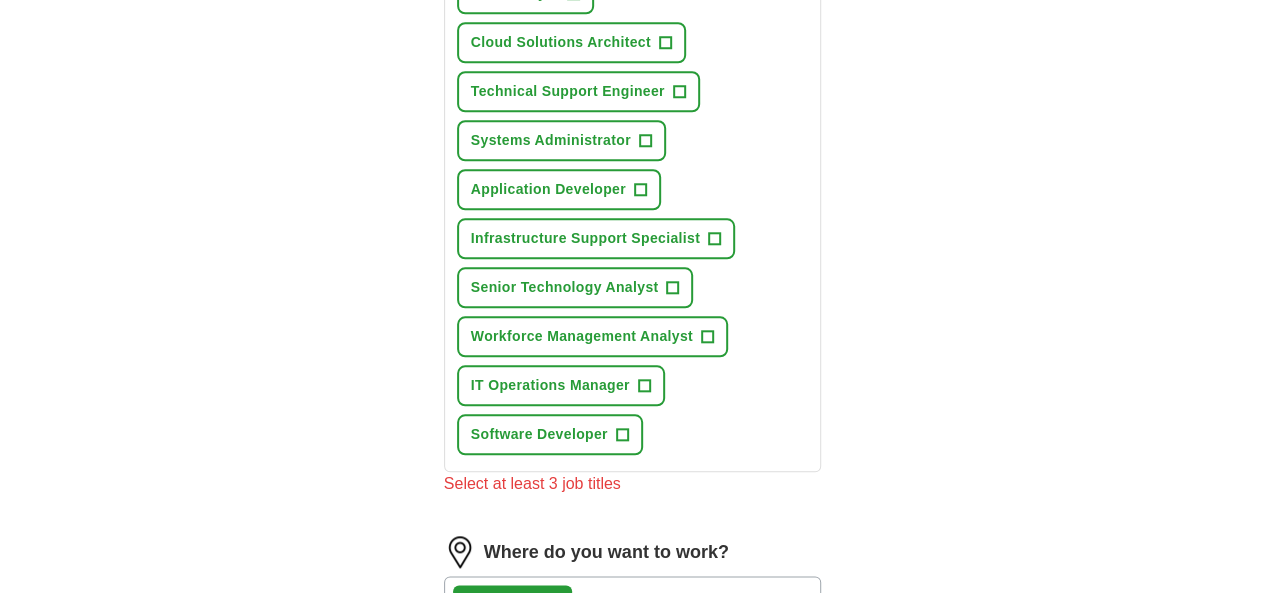 drag, startPoint x: 244, startPoint y: 323, endPoint x: 250, endPoint y: 346, distance: 23.769728 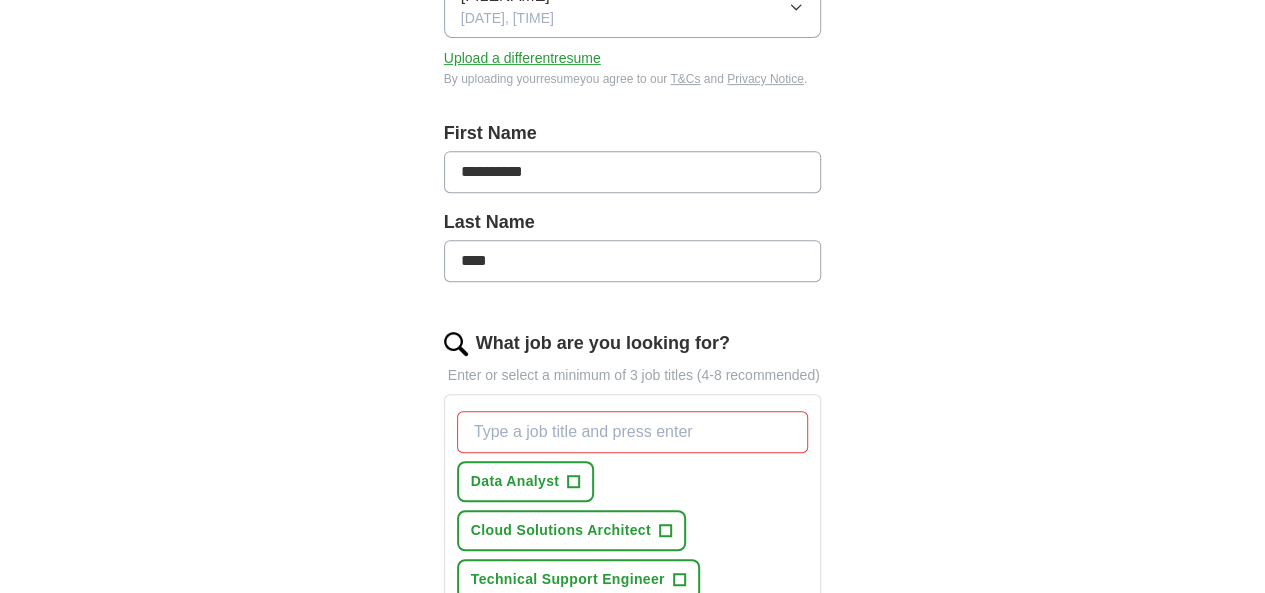 scroll, scrollTop: 354, scrollLeft: 0, axis: vertical 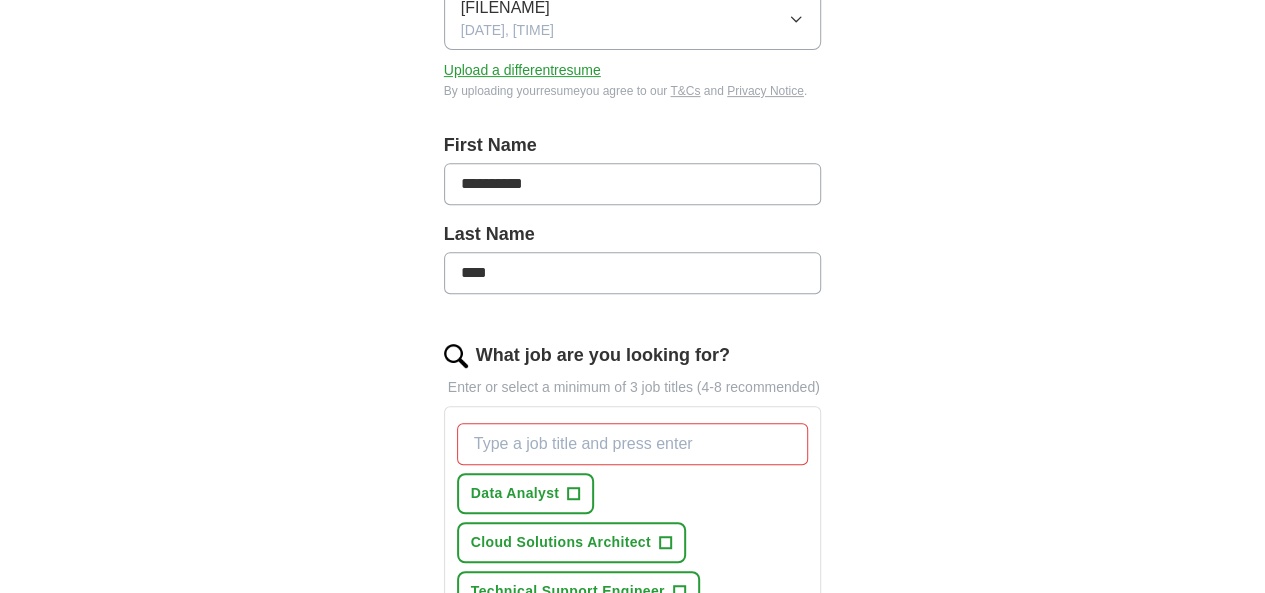 click on "What job are you looking for?" at bounding box center [633, 444] 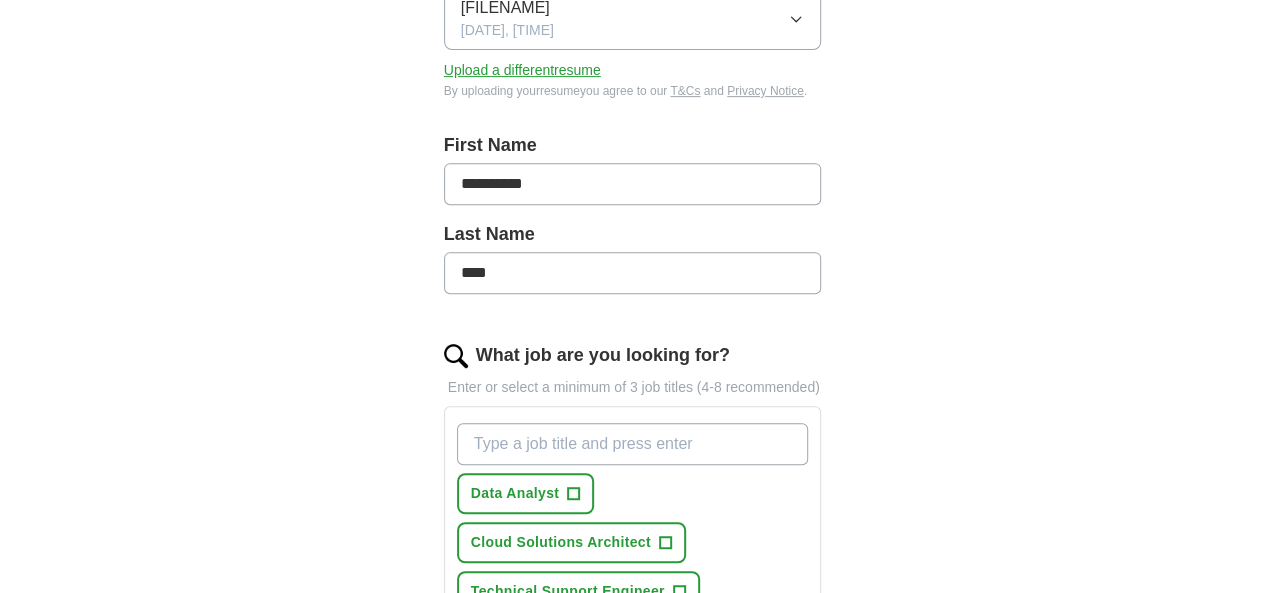 paste on "ApplyIQ Let ApplyIQ do the hard work of searching and applying for jobs. Just tell us what you're looking for, and we'll do the rest. Select a resume [FILENAME] [DATE], [TIME] Upload a different resume By uploading your resume you agree to our T&Cs and Privacy Notice. First Name [FIRST] Last Name [LAST] What job are you looking for? Enter or select a minimum of 3 job titles (4-8 recommended) Data Analyst + Cloud Solutions Architect + Technical Support Engineer + Systems Administrator + Application Developer + Infrastructure Support Specialist + Senior Technology Analyst + Workforce Management Analyst + IT Operations Manager + Software Developer + Select at least 3 job titles Where do you want to work? [CITY], [STATE] × 25 mile radius Advanced Please correct the following errors: Select at least 3 job titles Start applying for jobs By registering, you consent to us applying to suitable jobs for you" 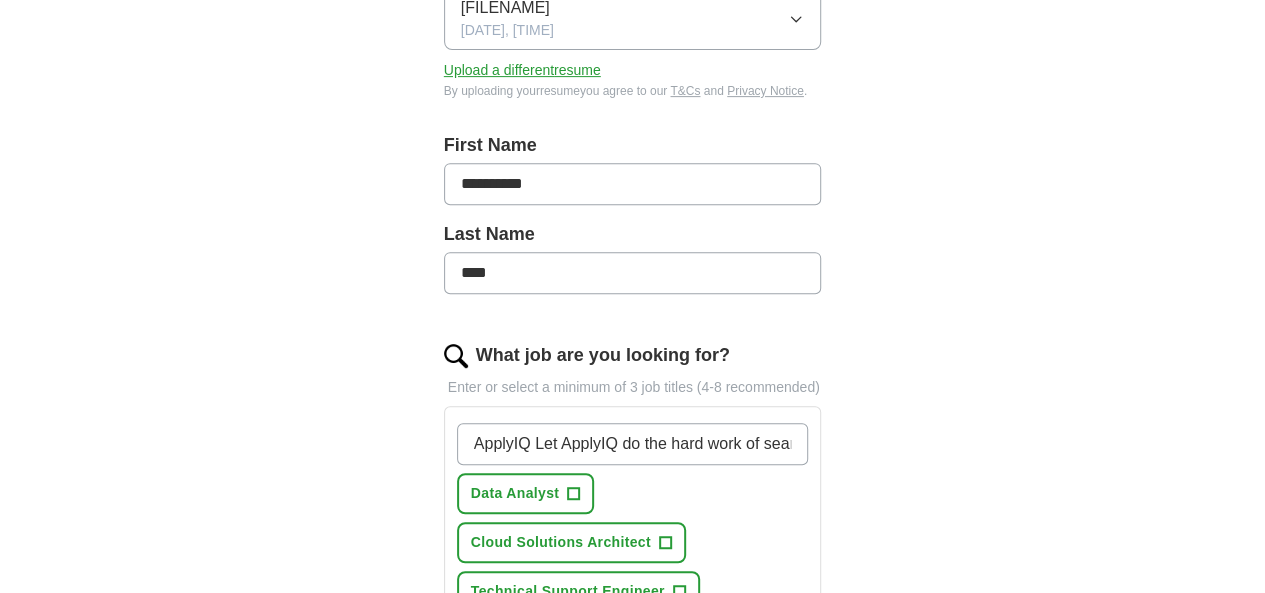 type on "ApplyIQ Let ApplyIQ do the hard work of searching and applying for jobs. Just tell us what you're looking for, and we'll do the rest. Select a resume [FILENAME] [DATE], [TIME] Upload a different resume By uploading your resume you agree to our T&Cs and Privacy Notice. First Name [FIRST] Last Name [LAST] What job are you looking for? Enter or select a minimum of 3 job titles (4-8 recommended) Data Analyst + Cloud Solutions Architect + Technical Support Engineer + Systems Administrator + Application Developer + Infrastructure Support Specialist + Senior Technology Analyst + Workforce Management Analyst + IT Operations Manager + Software Developer + Select at least 3 job titles Where do you want to work? [CITY], [STATE] × 25 mile radius Advanced Please correct the following errors: Select at least 3 job titles Start applying for jobs By registering, you consent to us applying to suitable jobs for you" 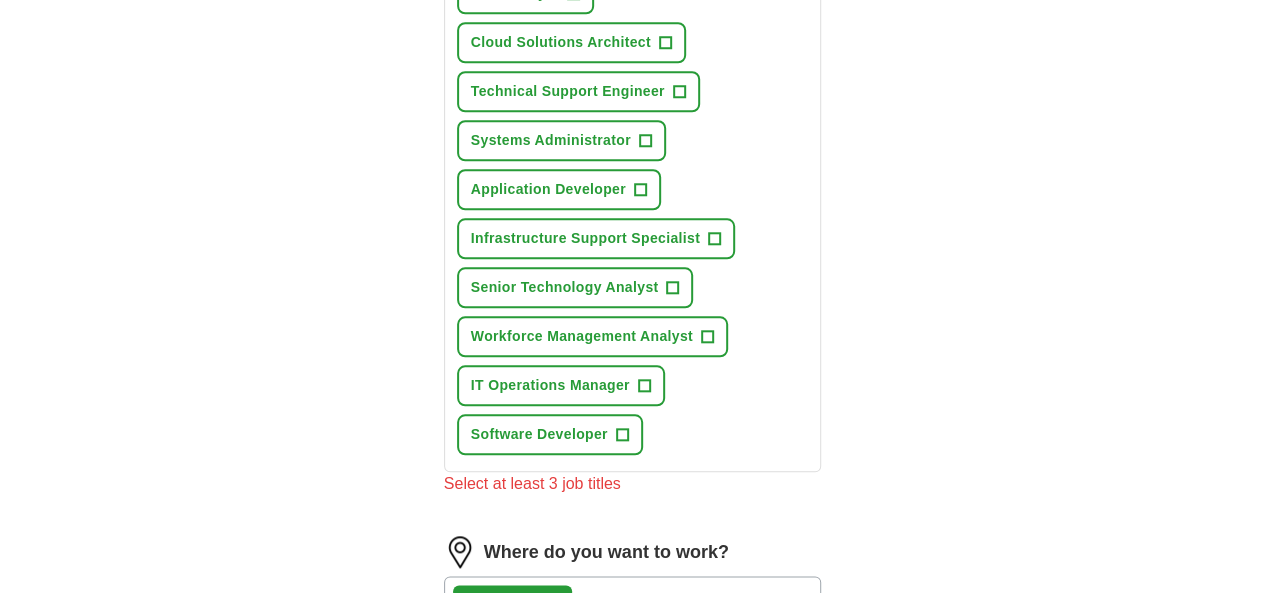 scroll, scrollTop: 1054, scrollLeft: 0, axis: vertical 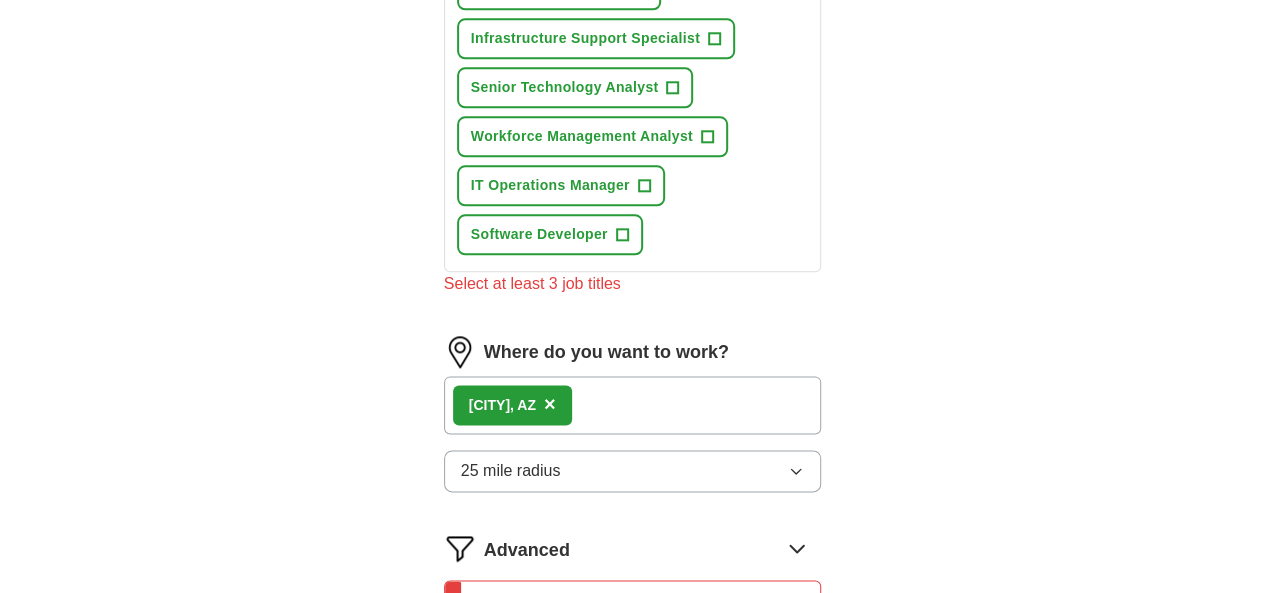 click on "Start applying for jobs" at bounding box center (633, 723) 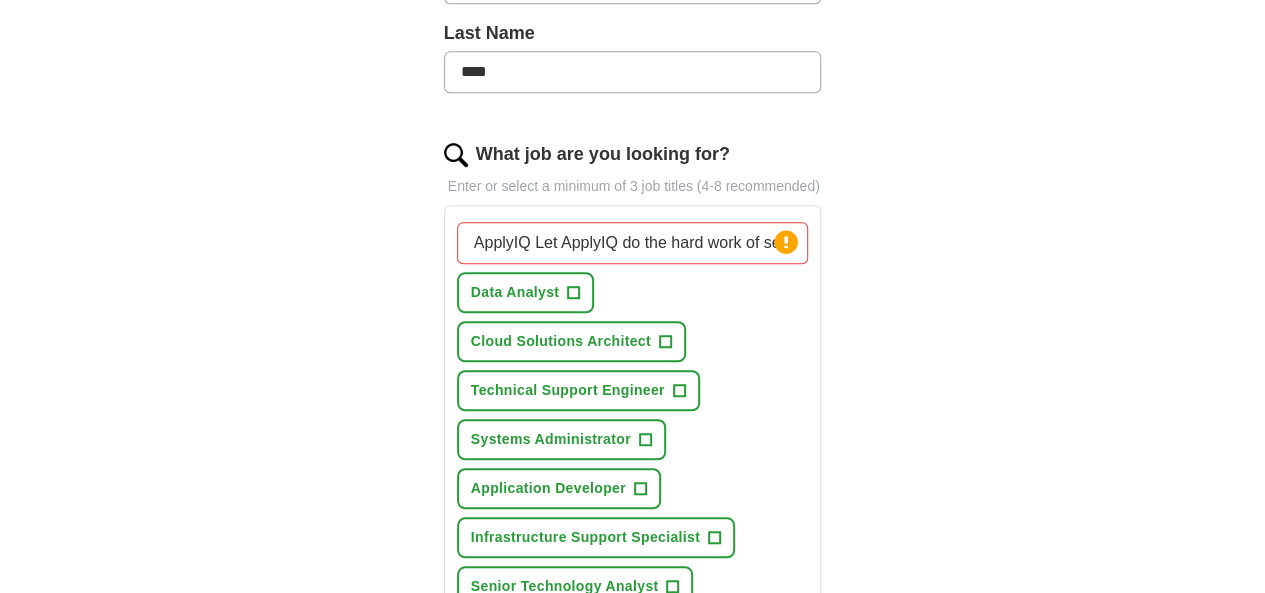 scroll, scrollTop: 554, scrollLeft: 0, axis: vertical 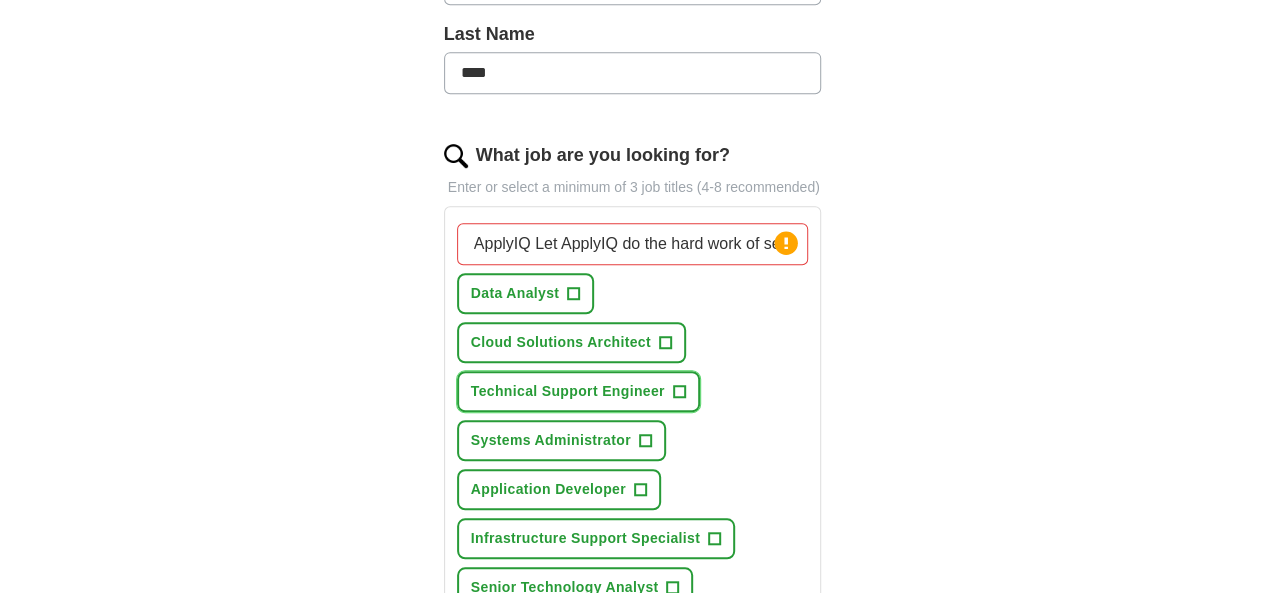 click on "Technical Support Engineer" at bounding box center [568, 391] 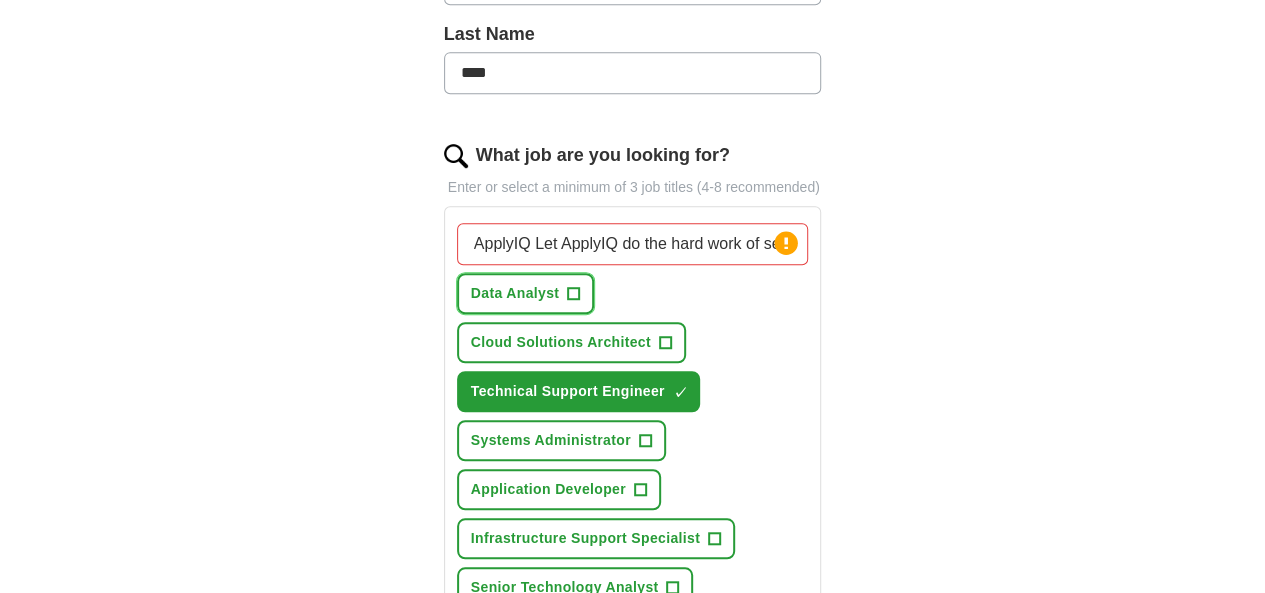click on "Data Analyst" at bounding box center [515, 293] 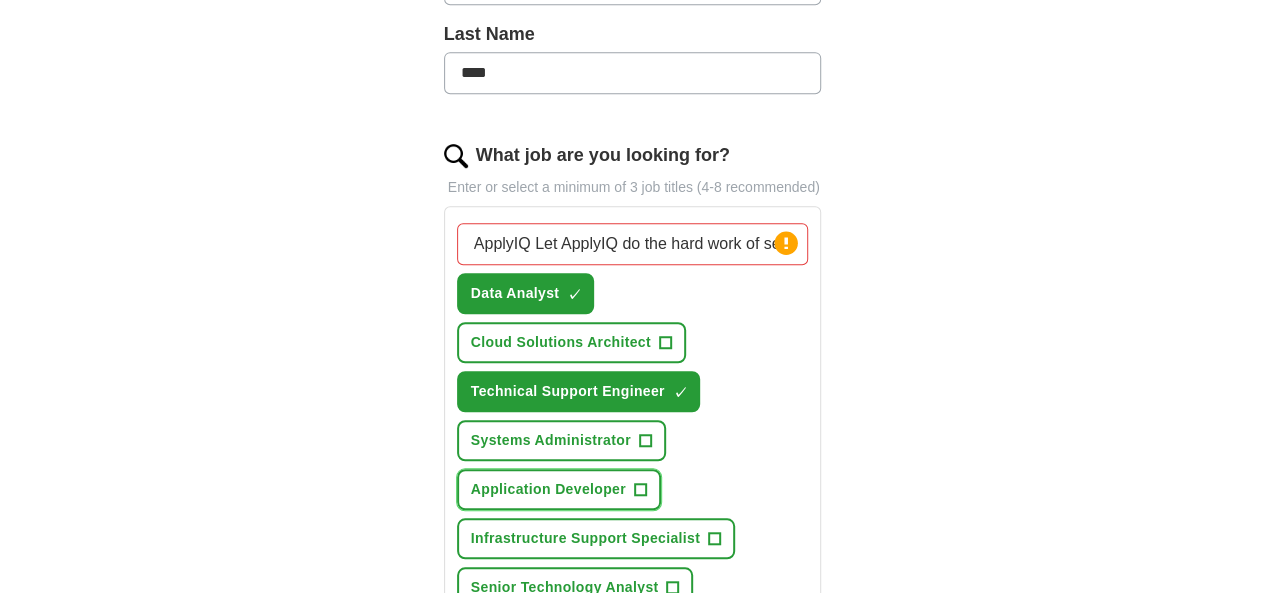 click on "Application Developer" at bounding box center (548, 489) 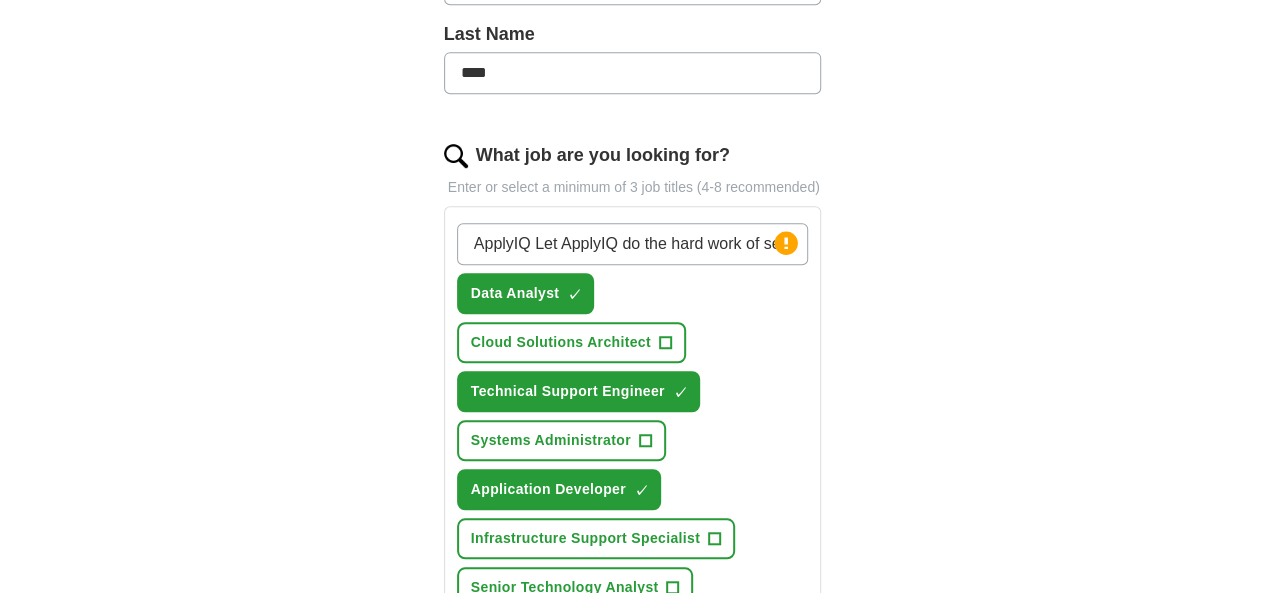 click on "[CITY], [STATE] has been selected. Marketing Technology Developer Press return to add title Data Analyst ✓ × Cloud Solutions Architect + Technical Support Engineer ✓ × Systems Administrator + Application Developer ✓ × Infrastructure Support Specialist + Senior Technology Analyst + Workforce Management Analyst + IT Operations Manager + Software Developer +" at bounding box center (633, 489) 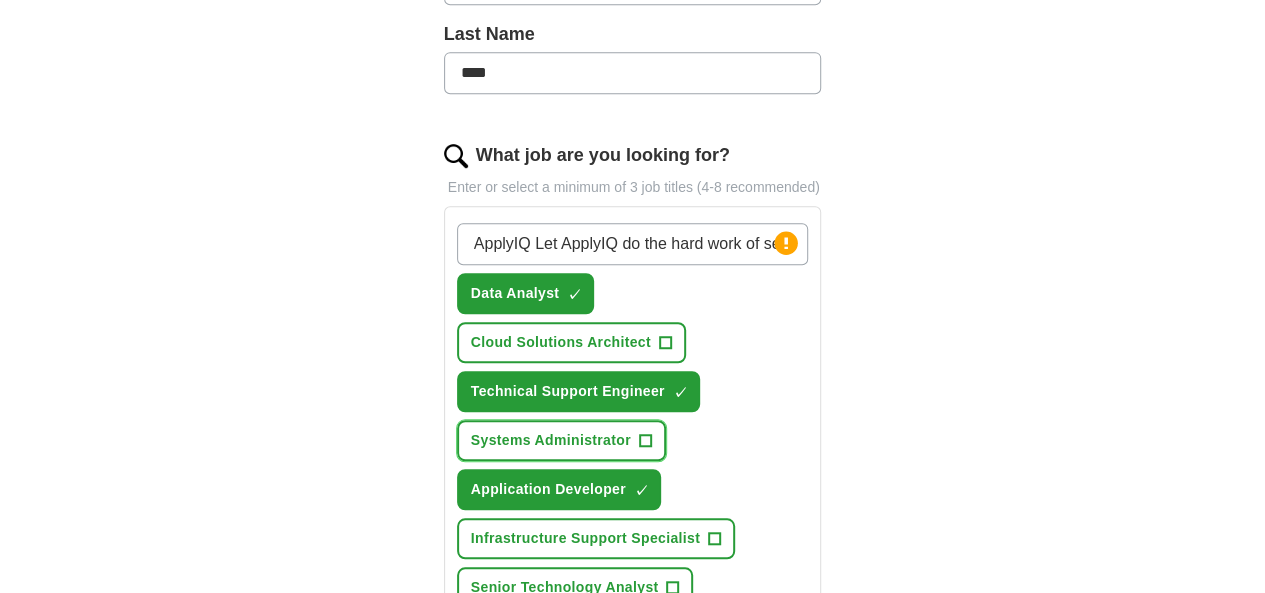 click on "Systems Administrator" at bounding box center (551, 440) 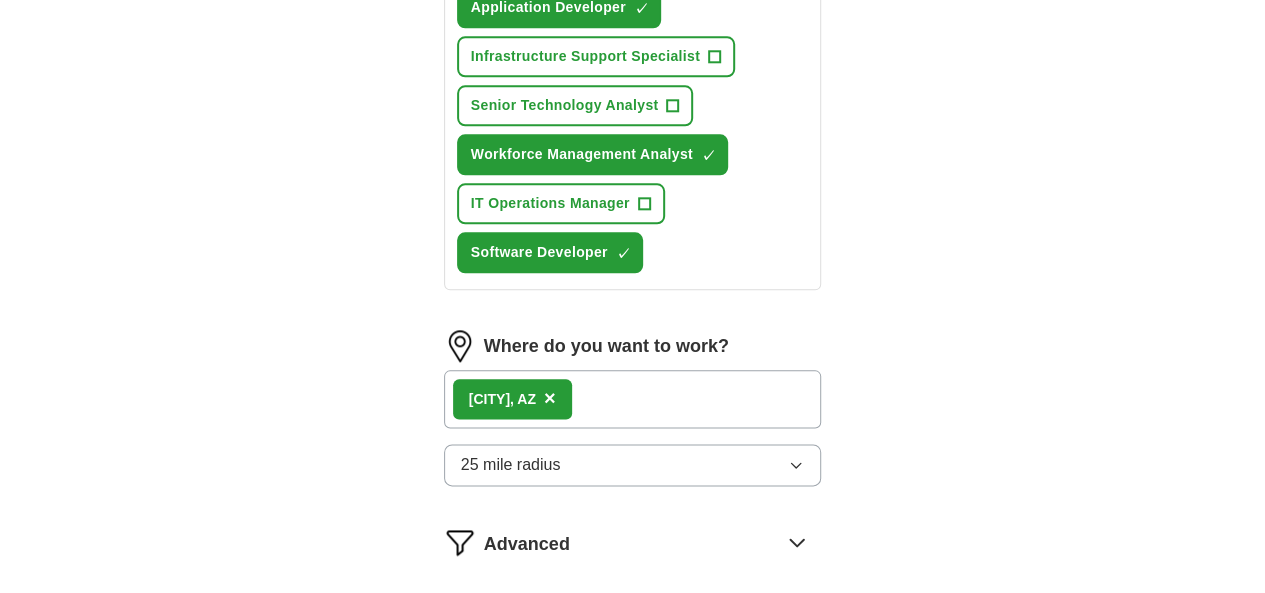 scroll, scrollTop: 1154, scrollLeft: 0, axis: vertical 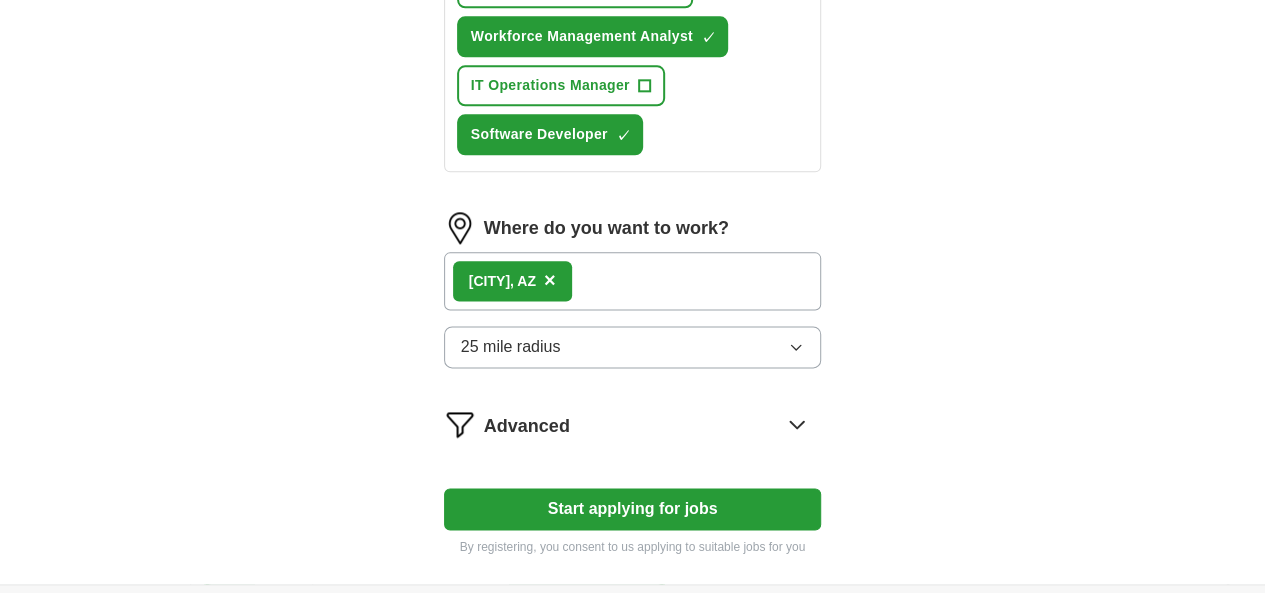 click on "Start applying for jobs" at bounding box center (633, 509) 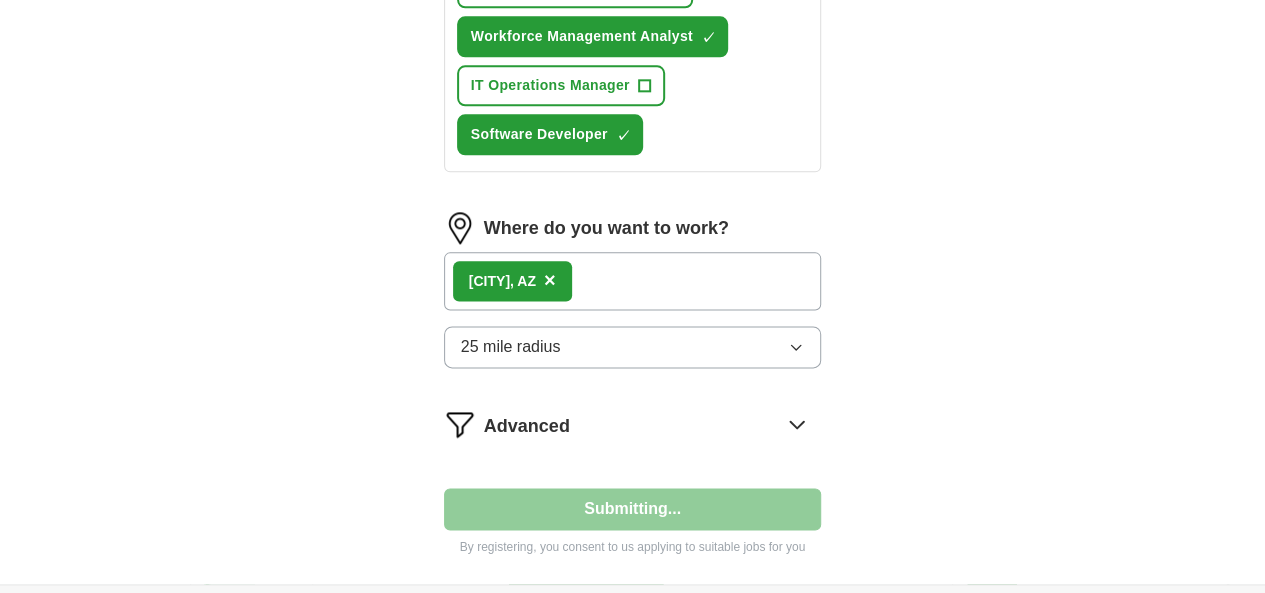 select on "**" 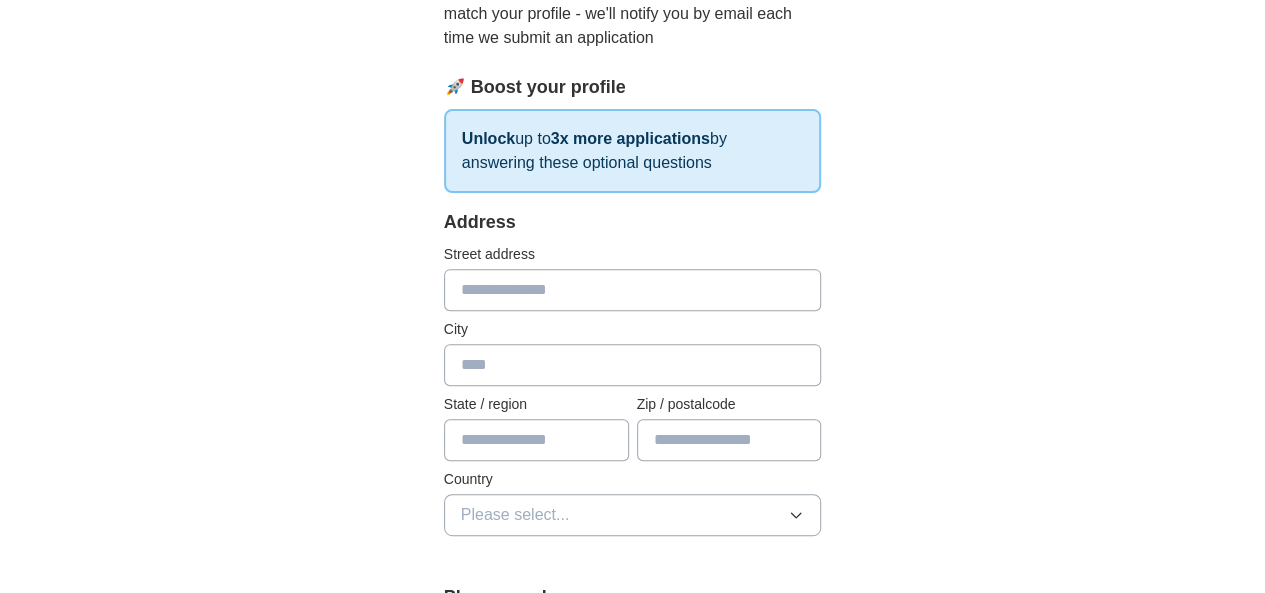 scroll, scrollTop: 300, scrollLeft: 0, axis: vertical 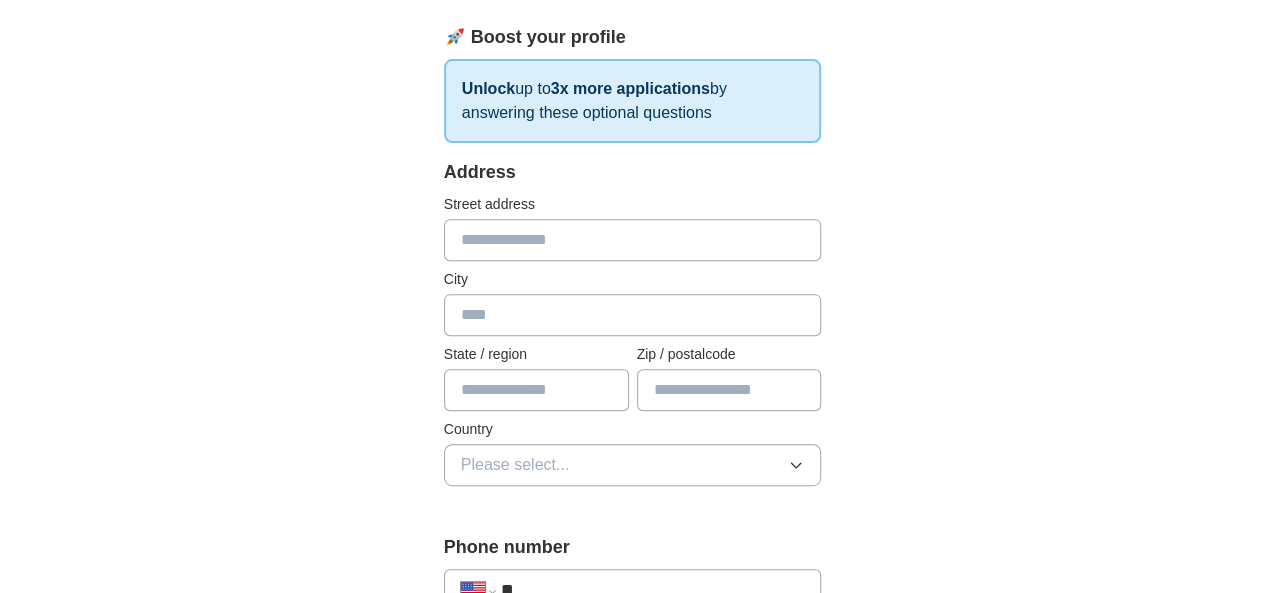 click at bounding box center (633, 240) 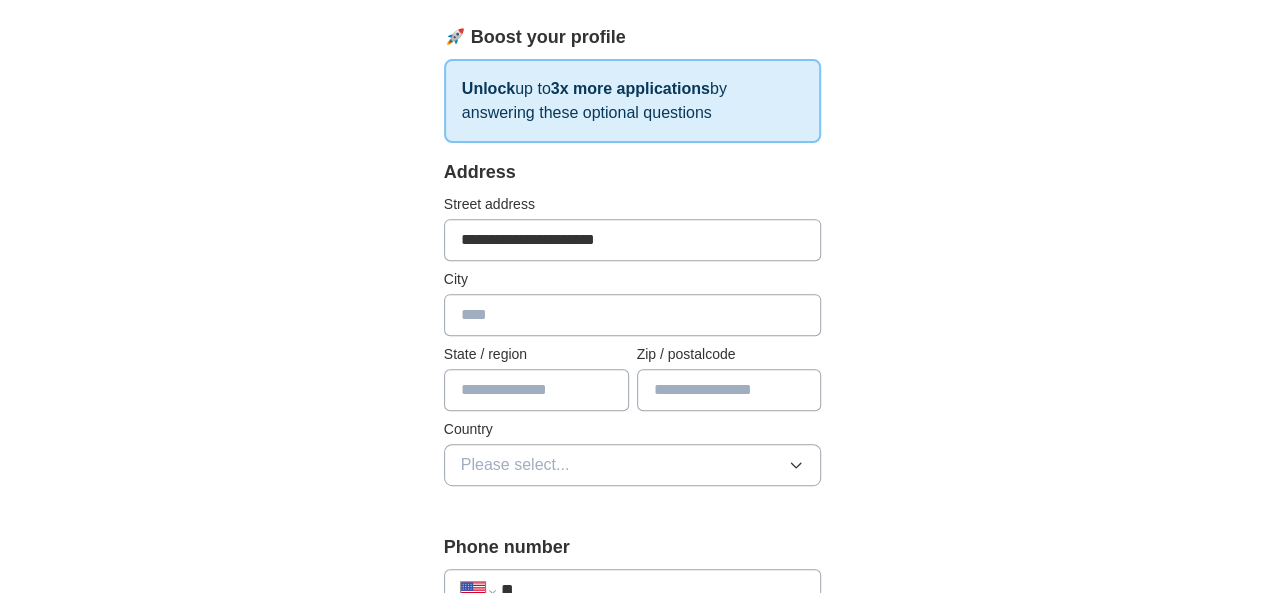type on "**********" 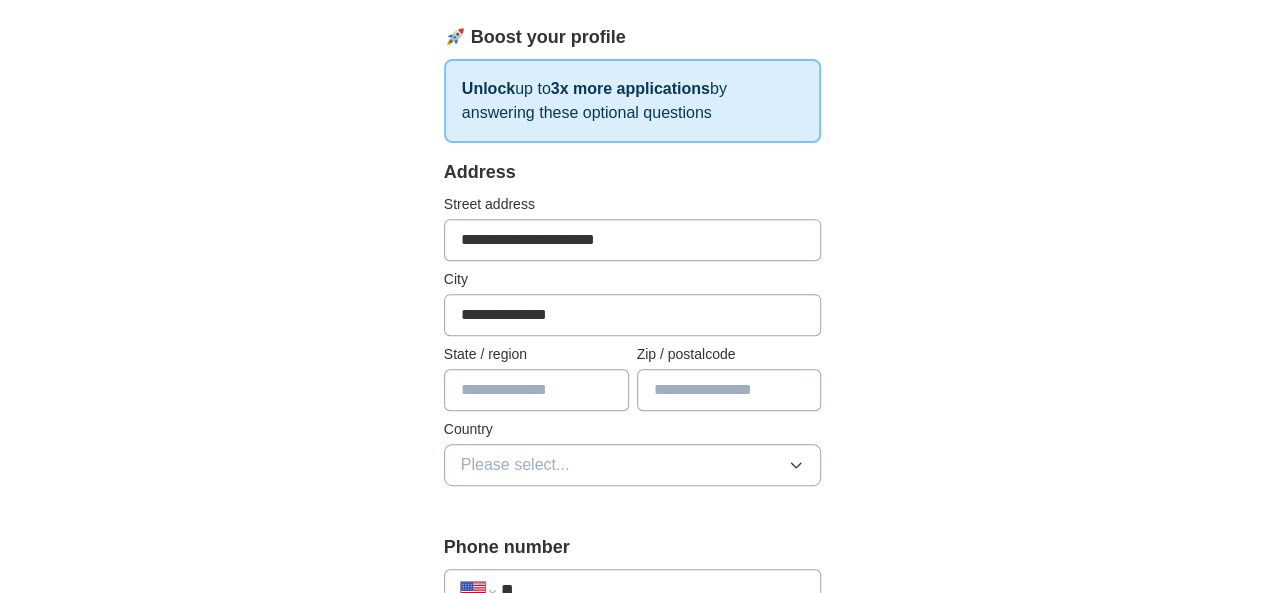 type on "*******" 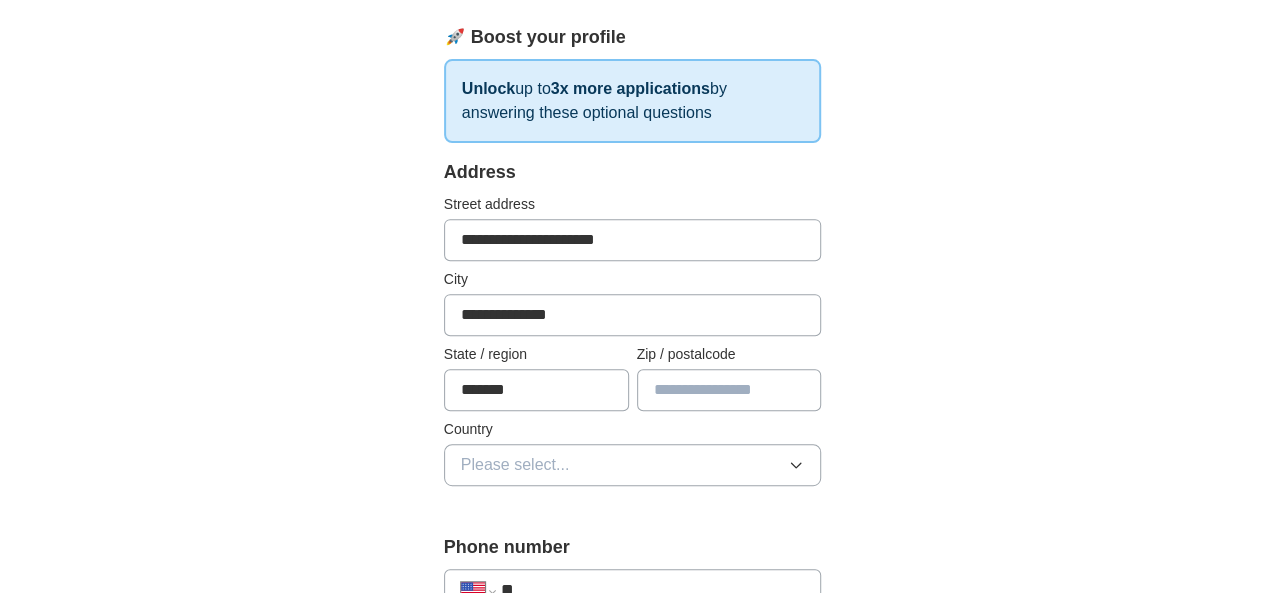 type on "*****" 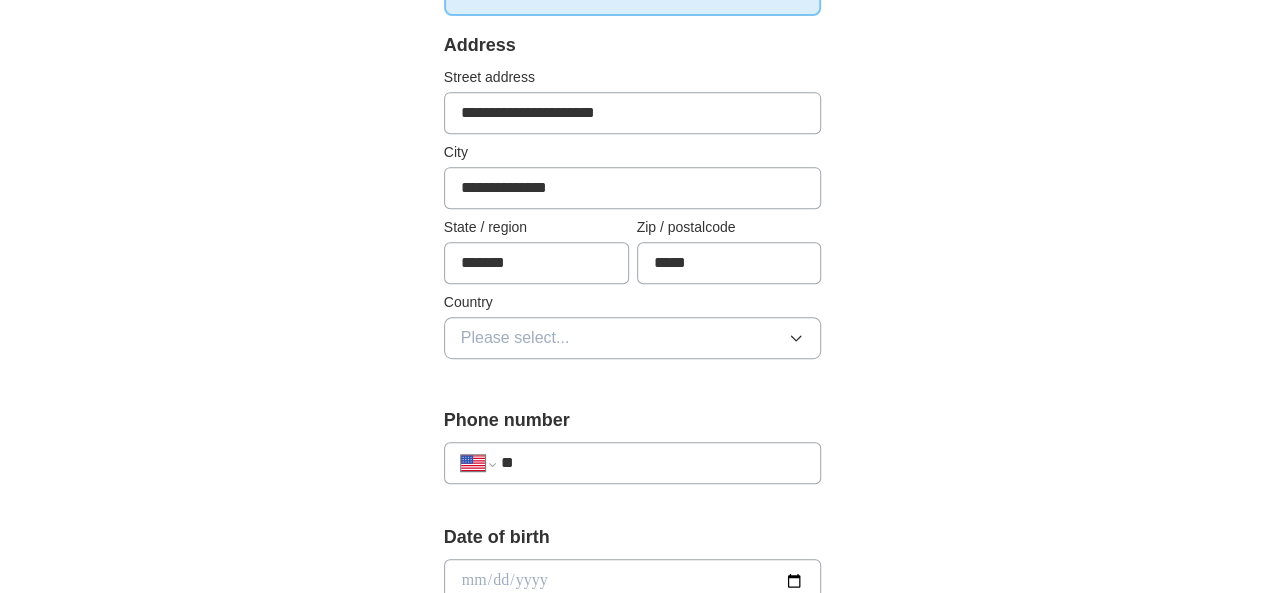 scroll, scrollTop: 500, scrollLeft: 0, axis: vertical 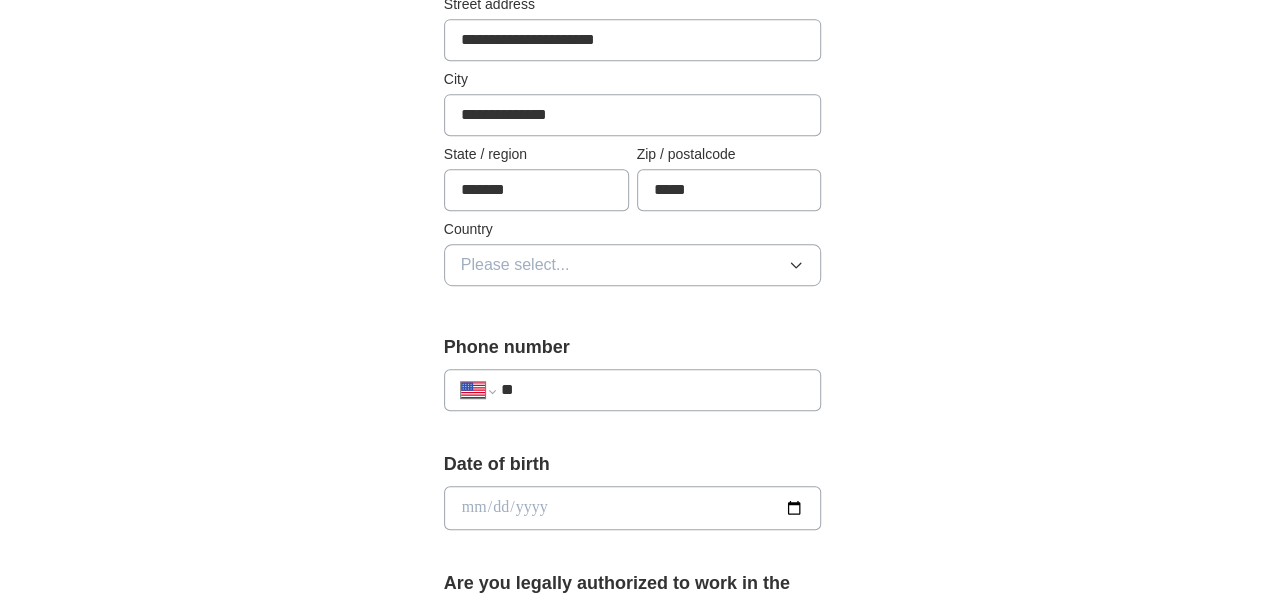 click on "Please select..." at bounding box center [633, 265] 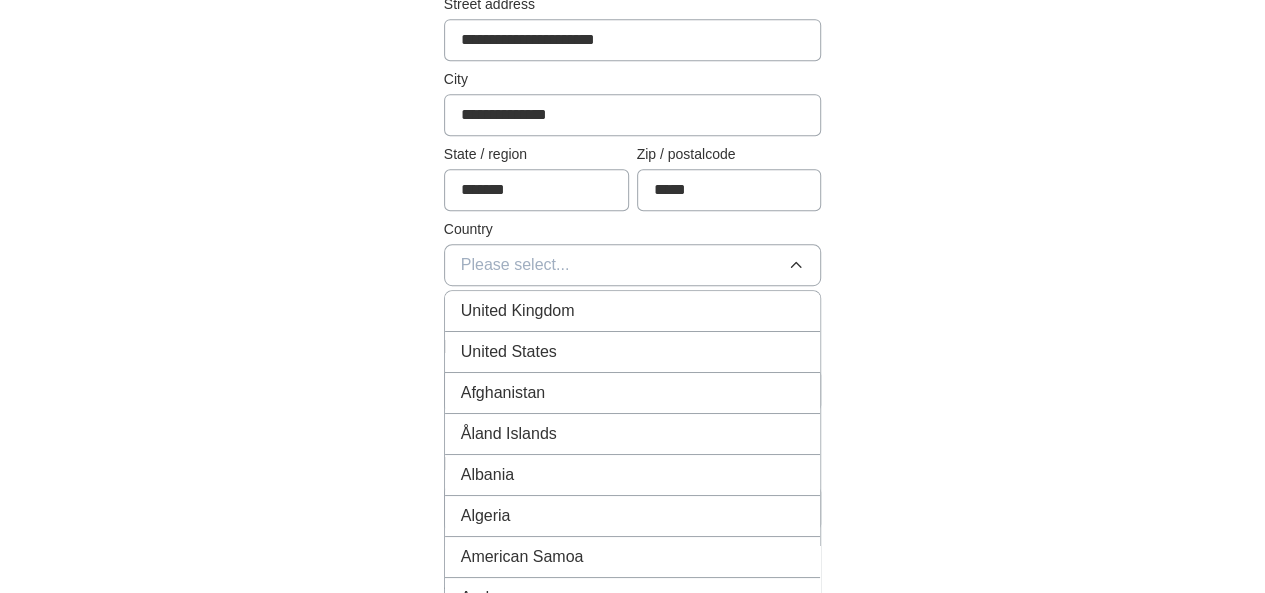 click on "United States" at bounding box center (633, 352) 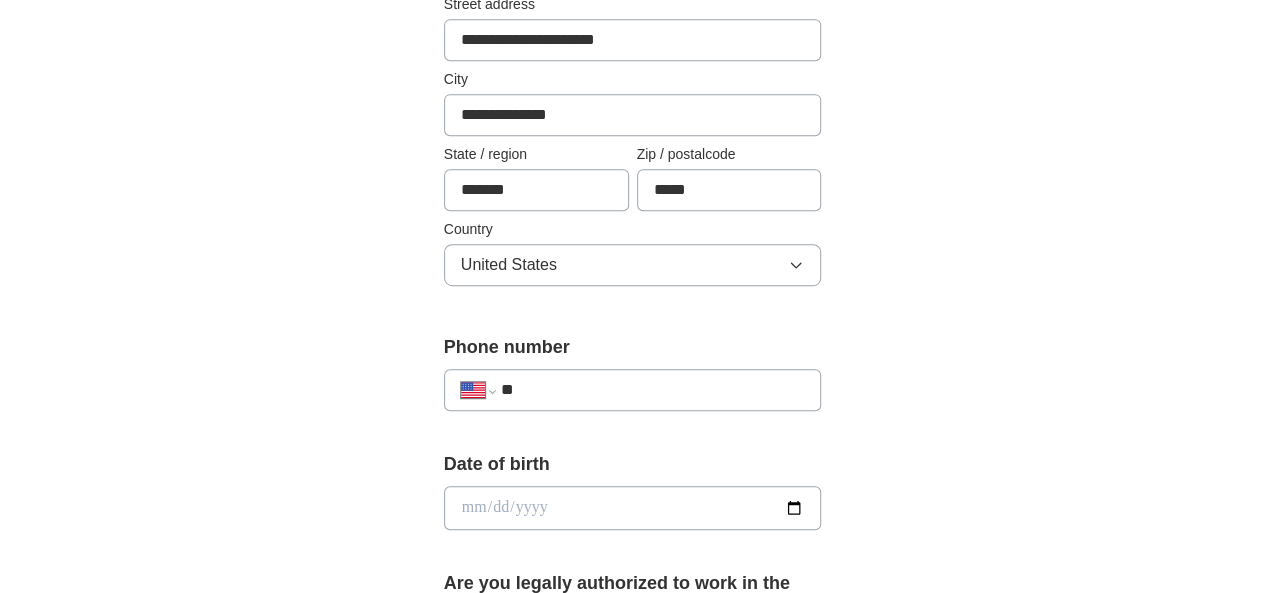 click on "**" at bounding box center (653, 390) 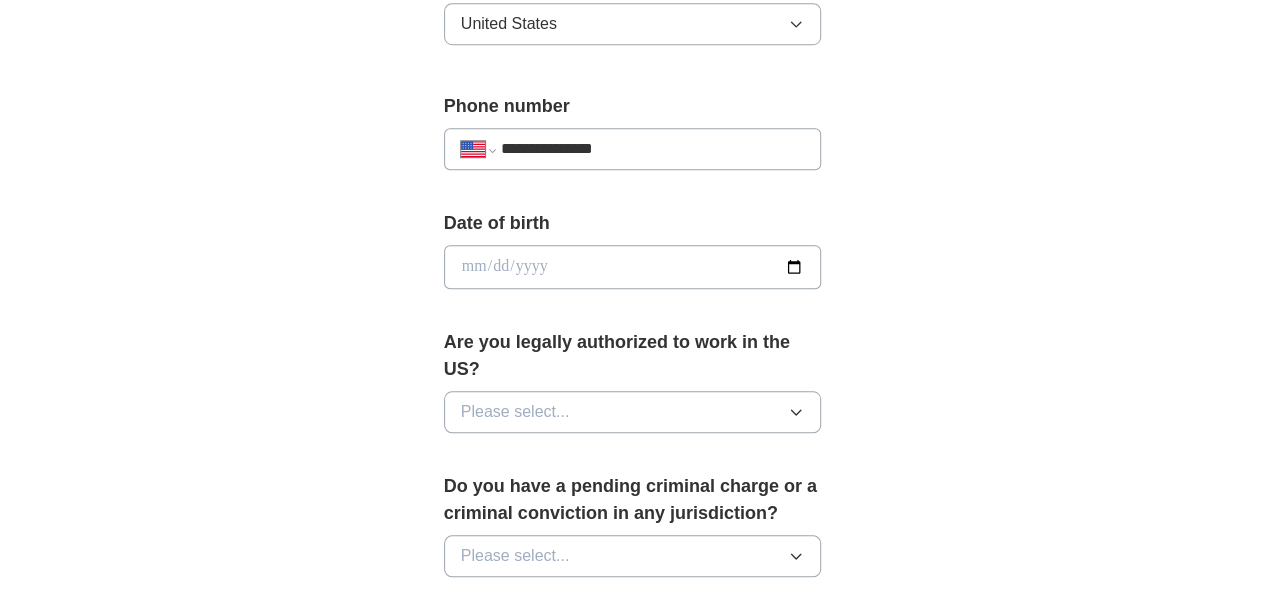 scroll, scrollTop: 800, scrollLeft: 0, axis: vertical 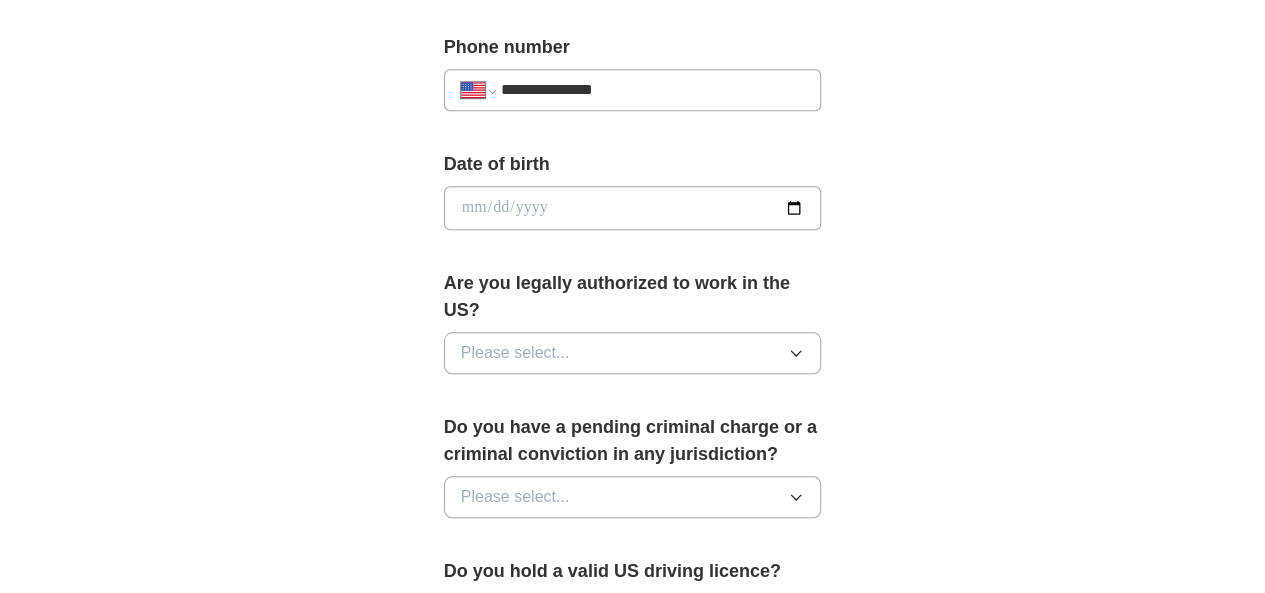 type on "**********" 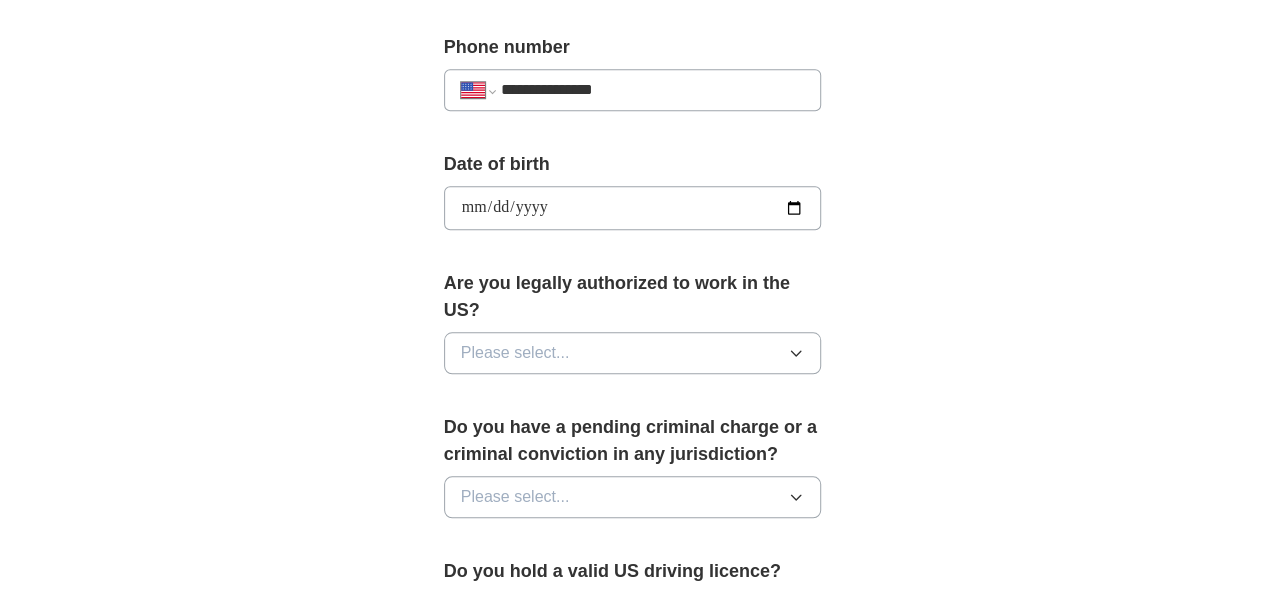 click on "Please select..." at bounding box center (633, 353) 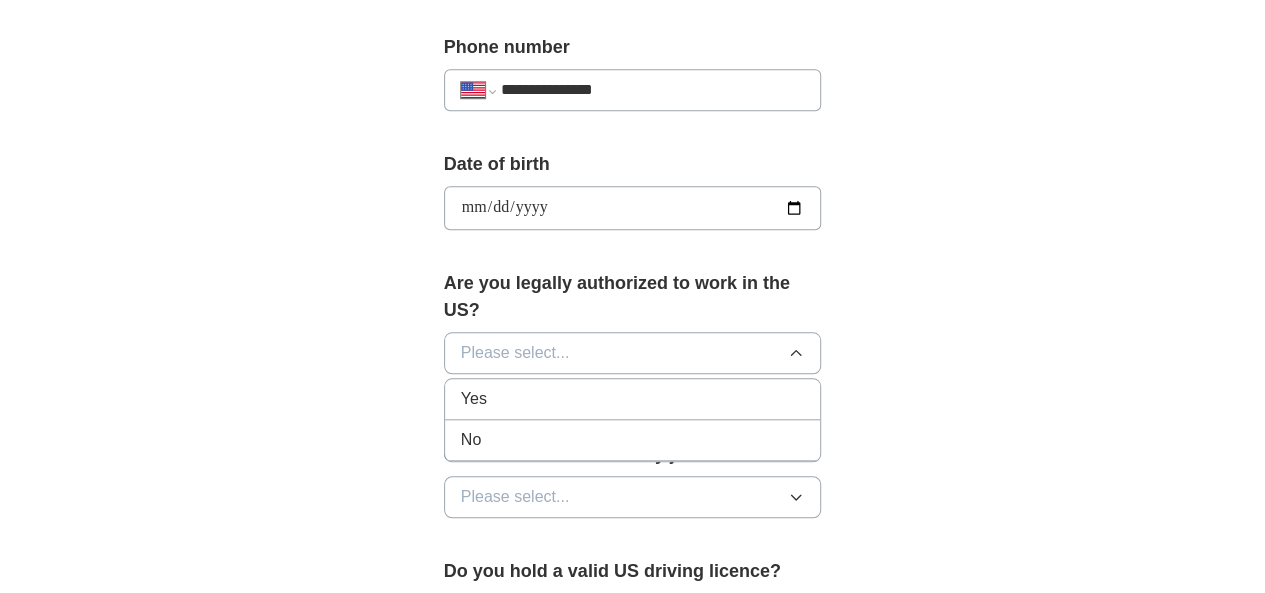 click on "Yes" at bounding box center [633, 399] 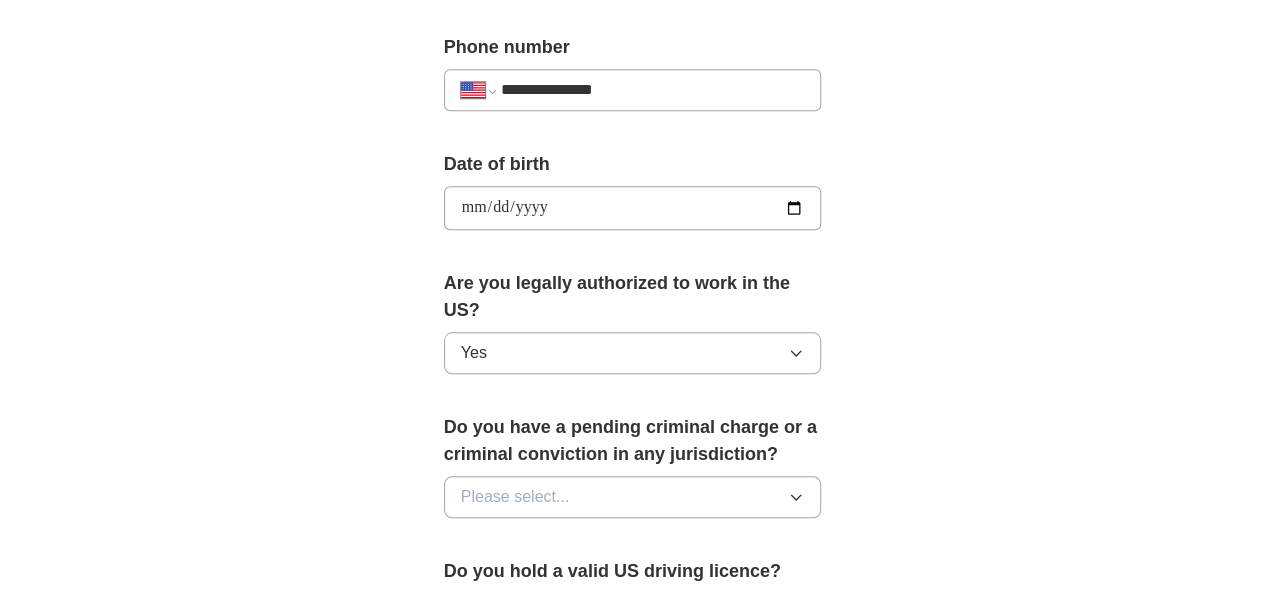 click on "Please select..." at bounding box center [633, 497] 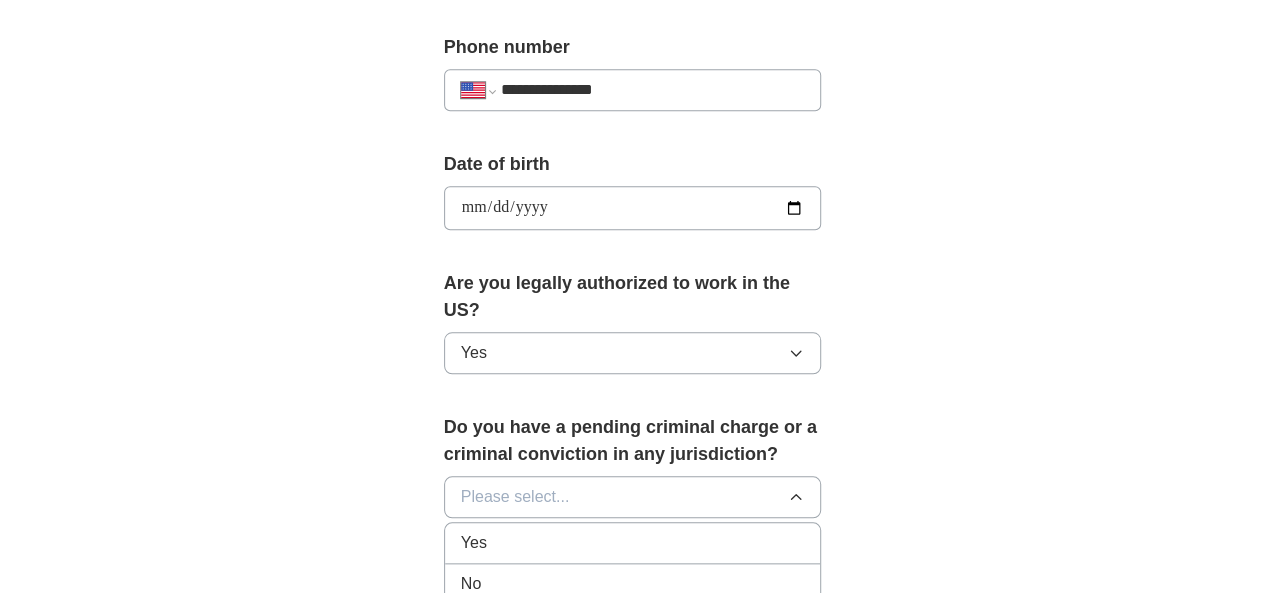 click on "No" at bounding box center (633, 584) 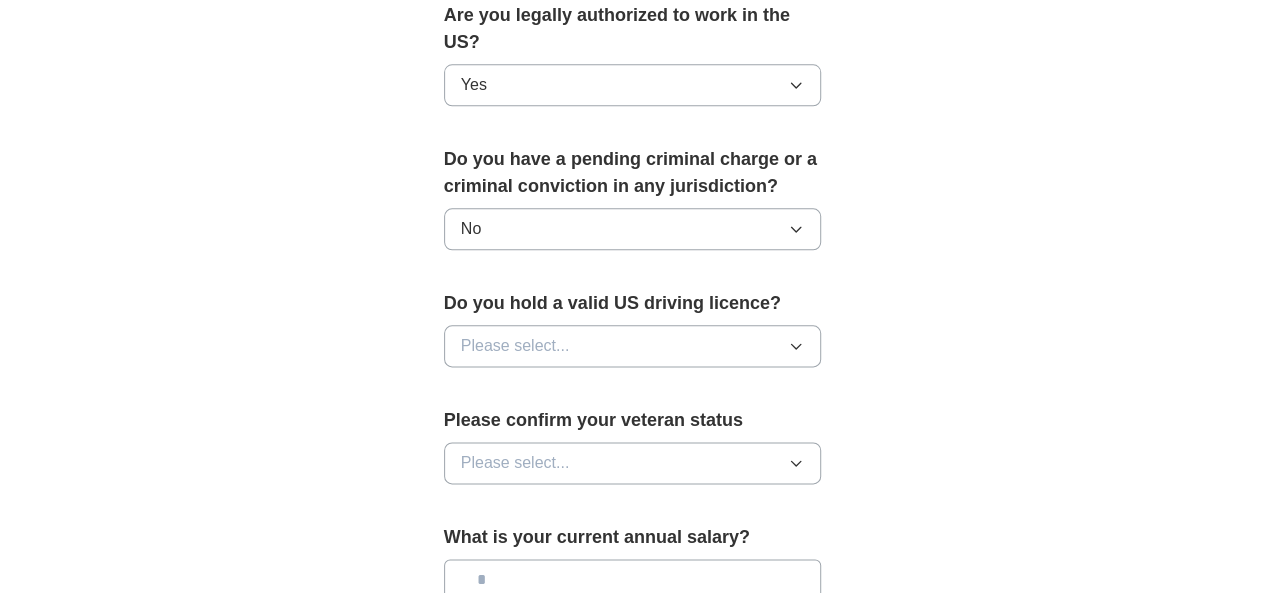 scroll, scrollTop: 1100, scrollLeft: 0, axis: vertical 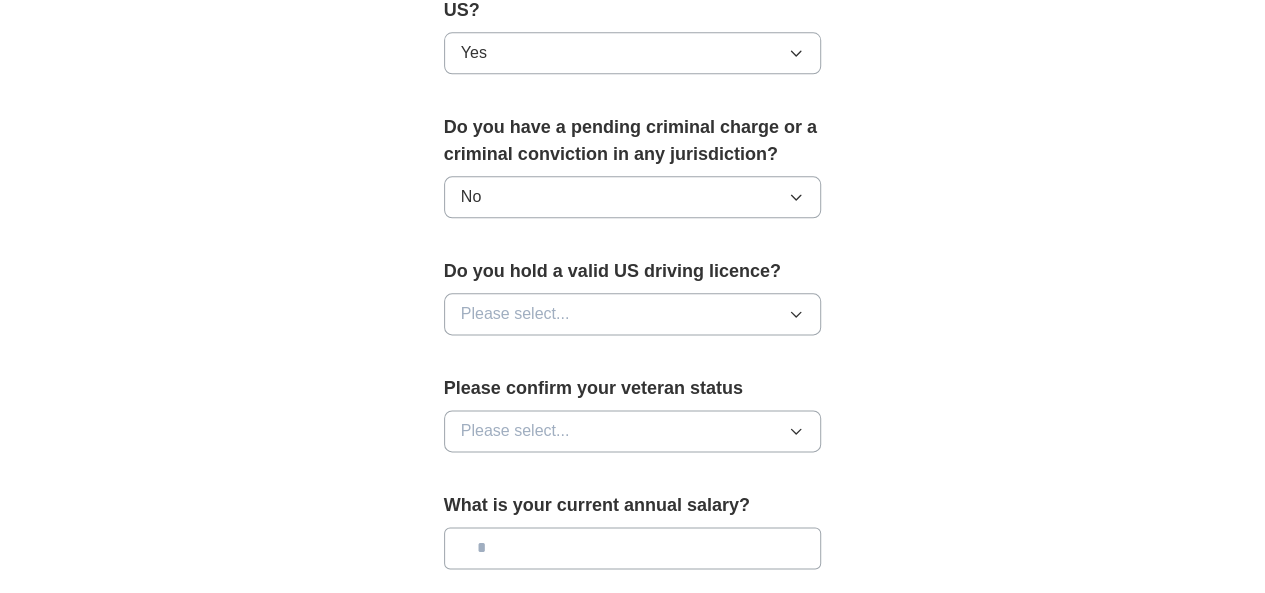 click on "Please select..." at bounding box center (515, 314) 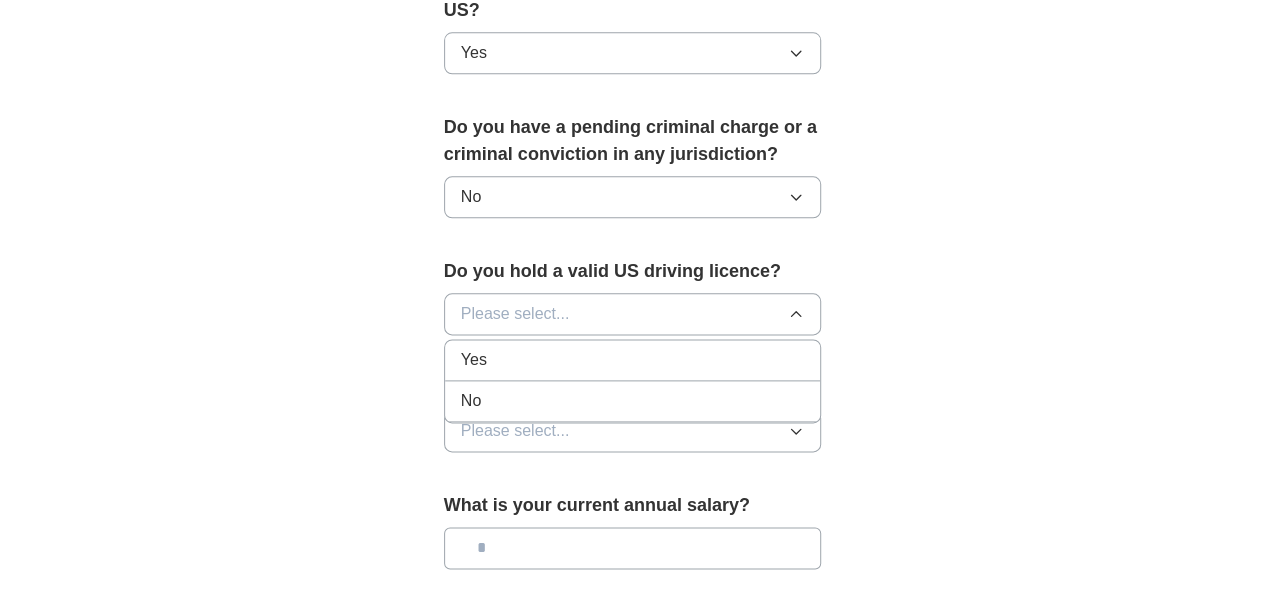 click on "Yes" at bounding box center (633, 360) 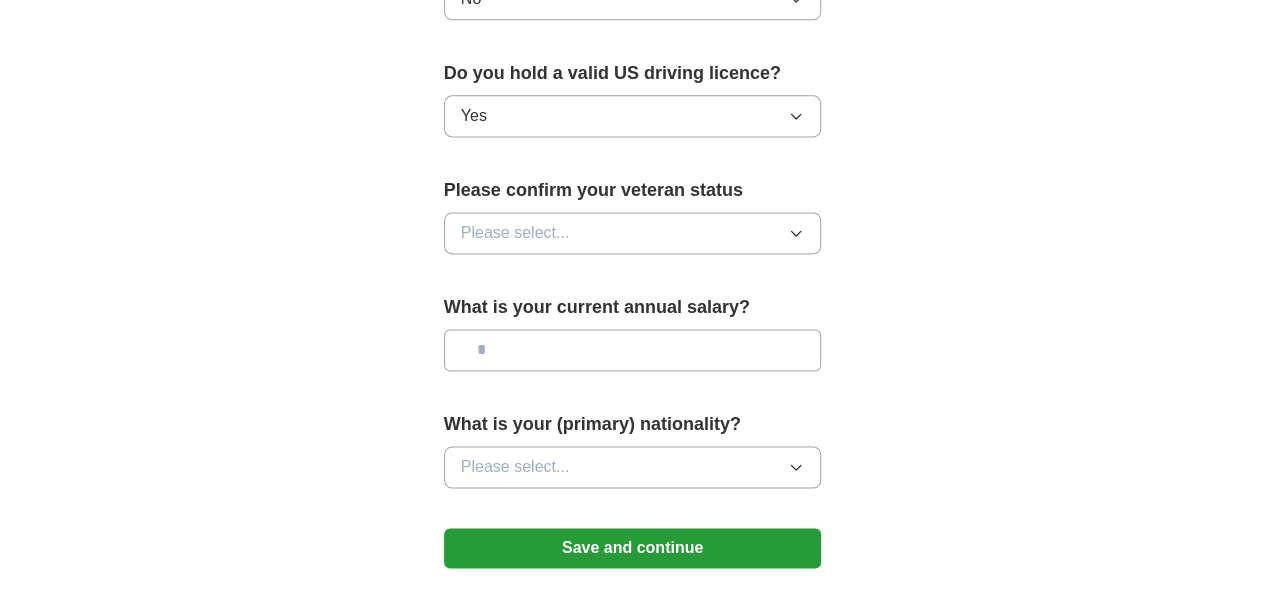 scroll, scrollTop: 1300, scrollLeft: 0, axis: vertical 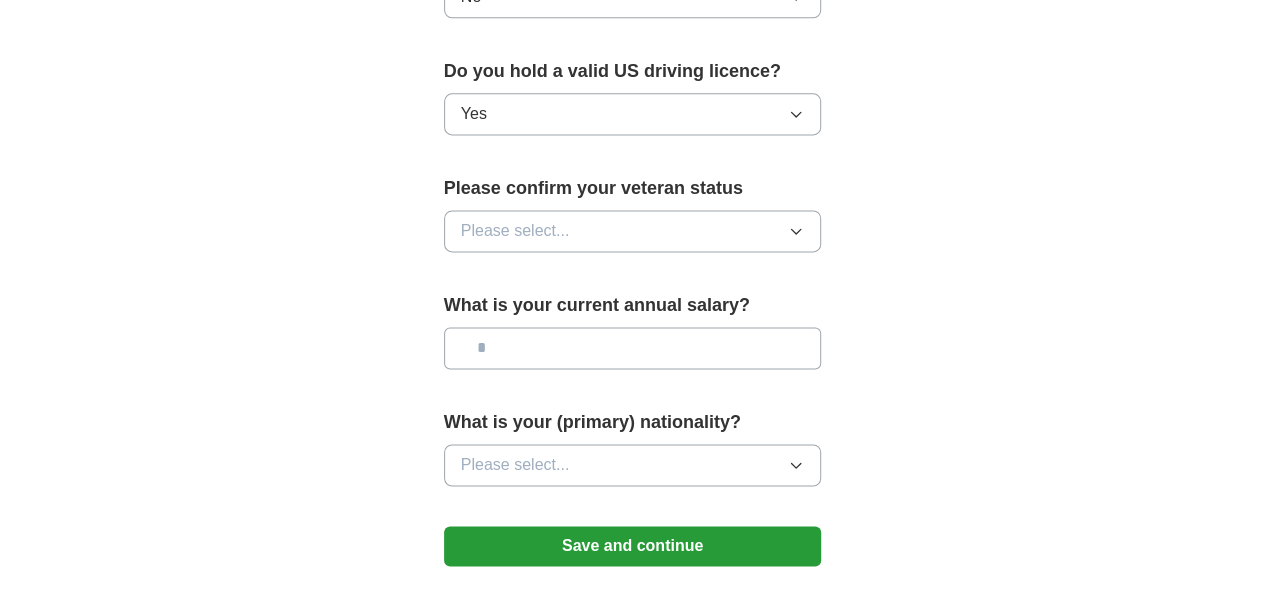 click on "Please select..." at bounding box center (633, 231) 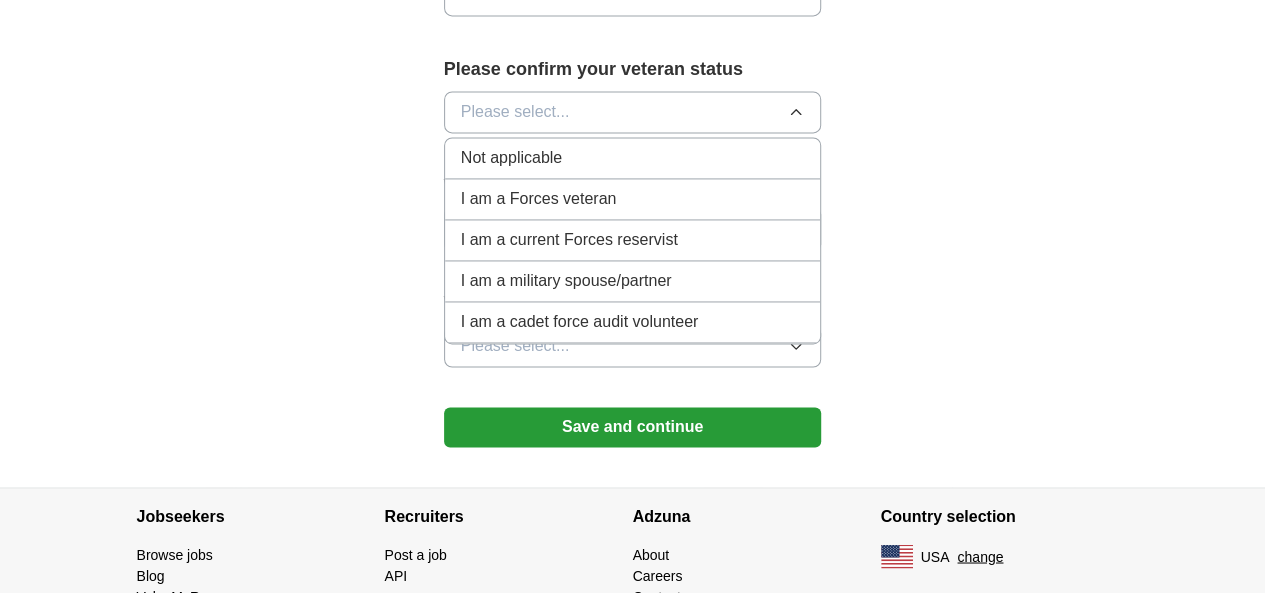 scroll, scrollTop: 1379, scrollLeft: 0, axis: vertical 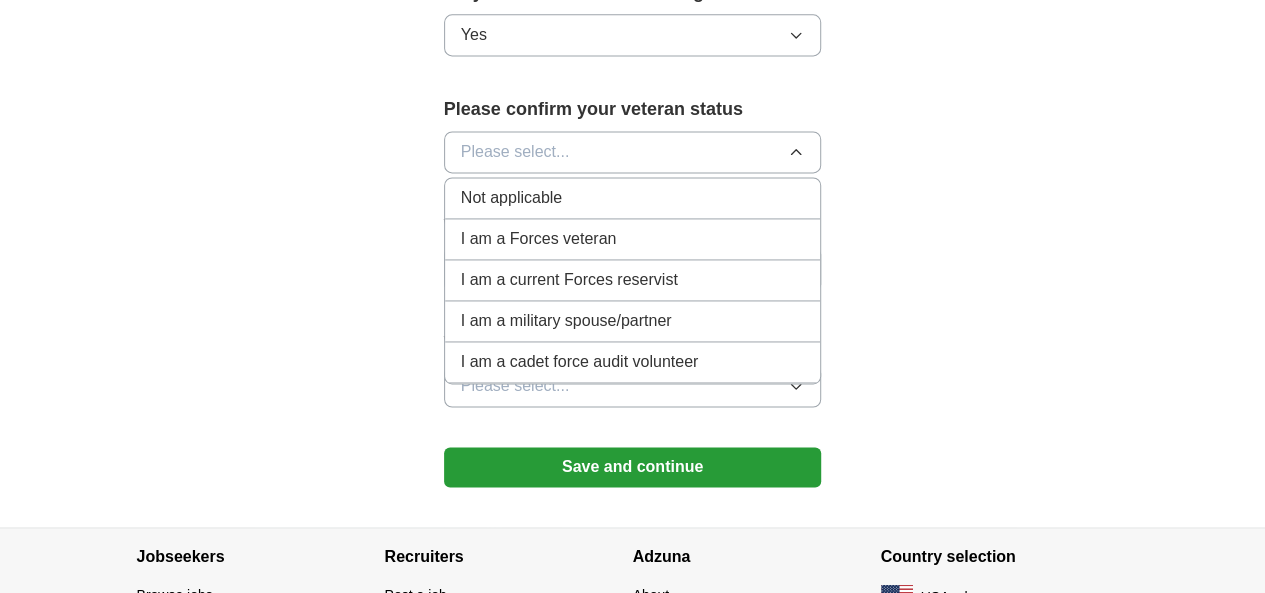 click on "Not applicable" at bounding box center [633, 198] 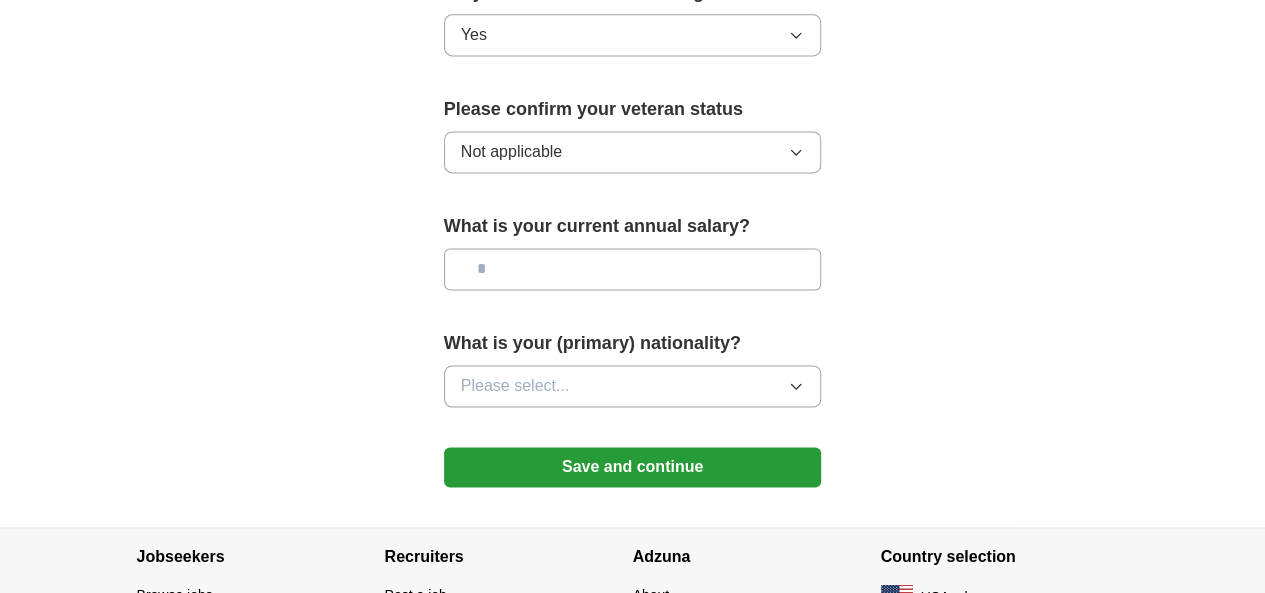click at bounding box center (633, 269) 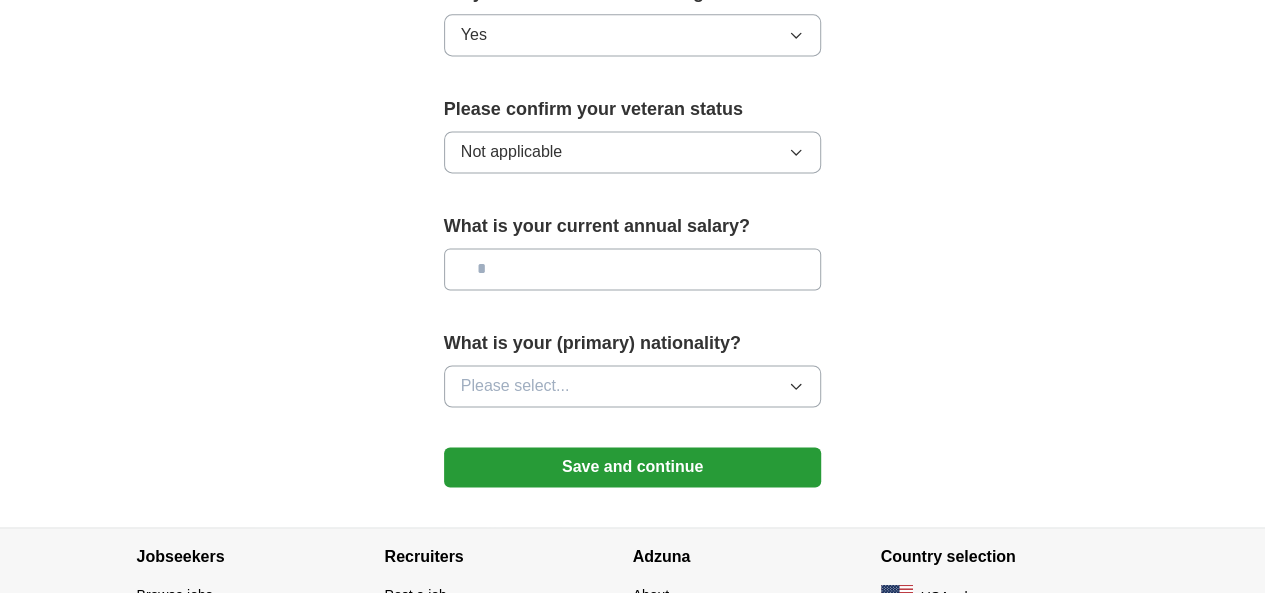 click on "Please select..." at bounding box center (633, 386) 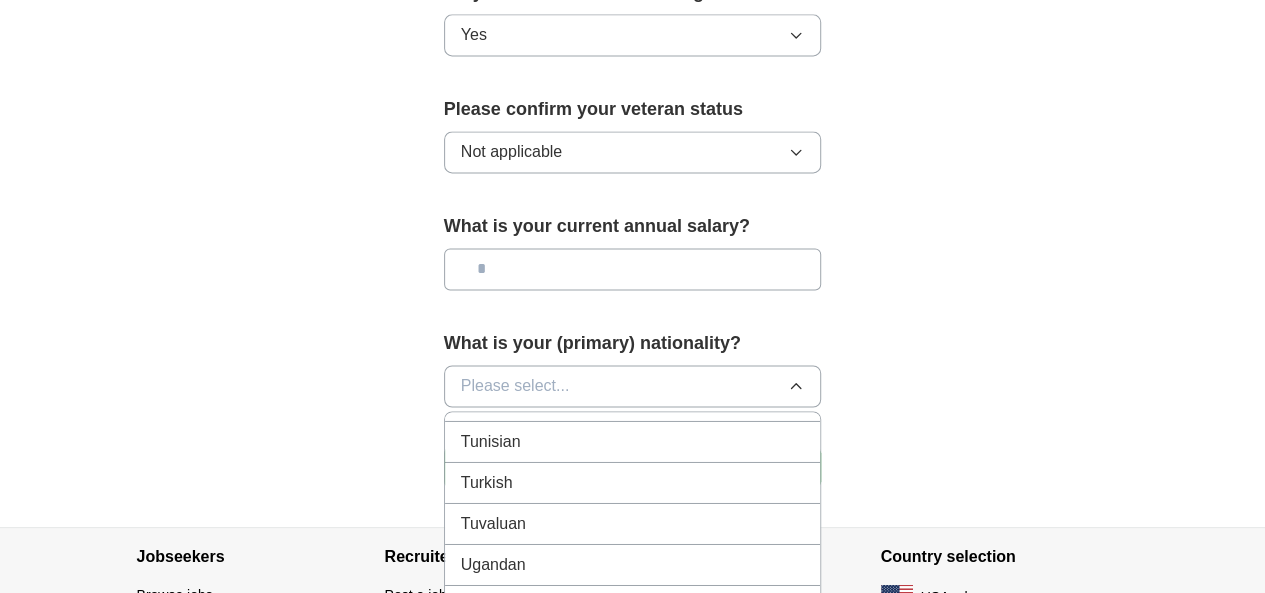 scroll, scrollTop: 7450, scrollLeft: 0, axis: vertical 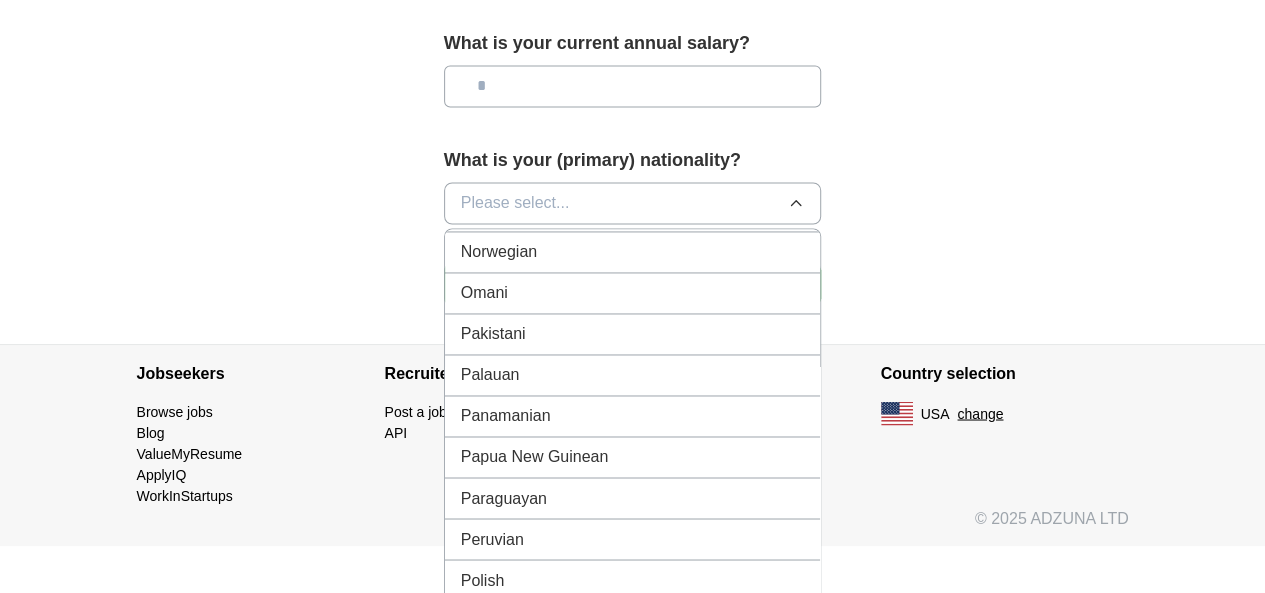 click on "Polish" at bounding box center [633, 580] 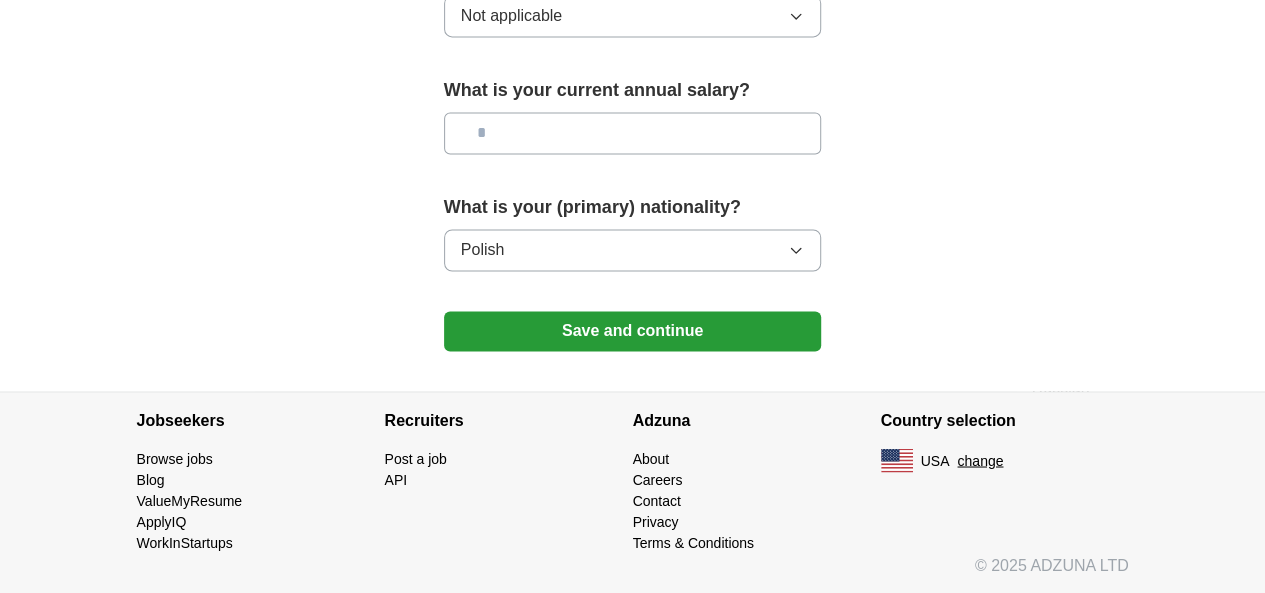 scroll, scrollTop: 1479, scrollLeft: 0, axis: vertical 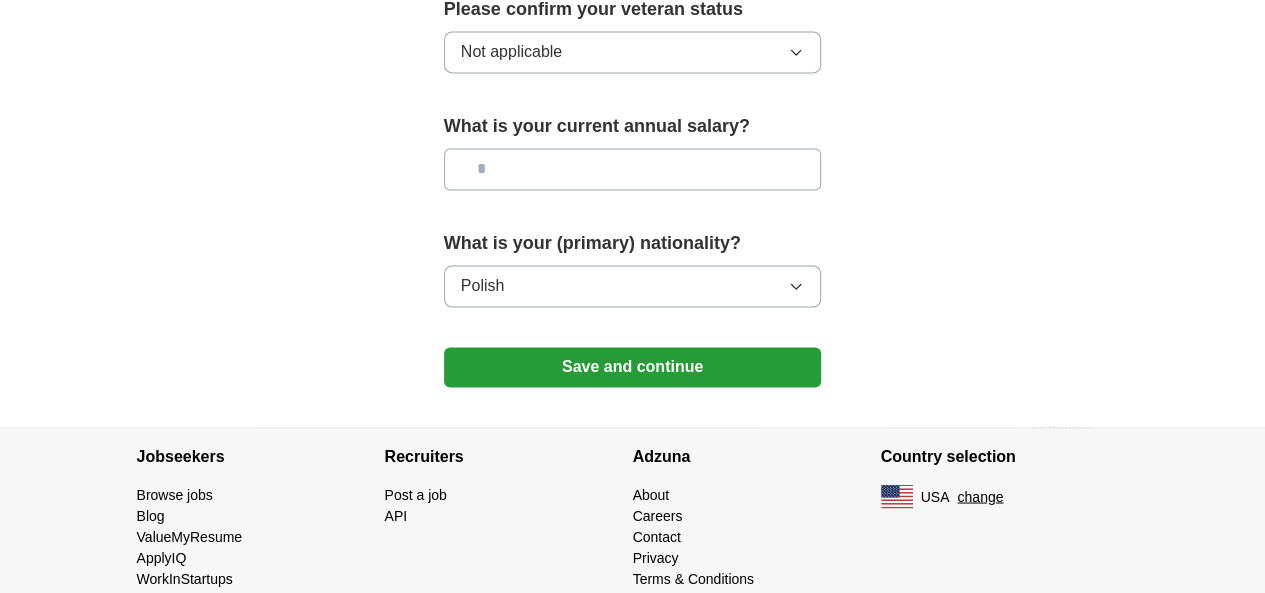 click on "ApplyIQ 🎉 You're applying , [FIRST] ! ApplyIQ will start searching for relevant jobs that match your profile - we'll notify you by email each time we submit an application 🚀 Boost your profile Unlock up to 3x more applications by answering these optional questions Address [STREET_ADDRESS] City [CITY] State / region [STATE] Zip / postalcode [ZIP] Country United States Phone number [PHONE]" at bounding box center [633, -496] 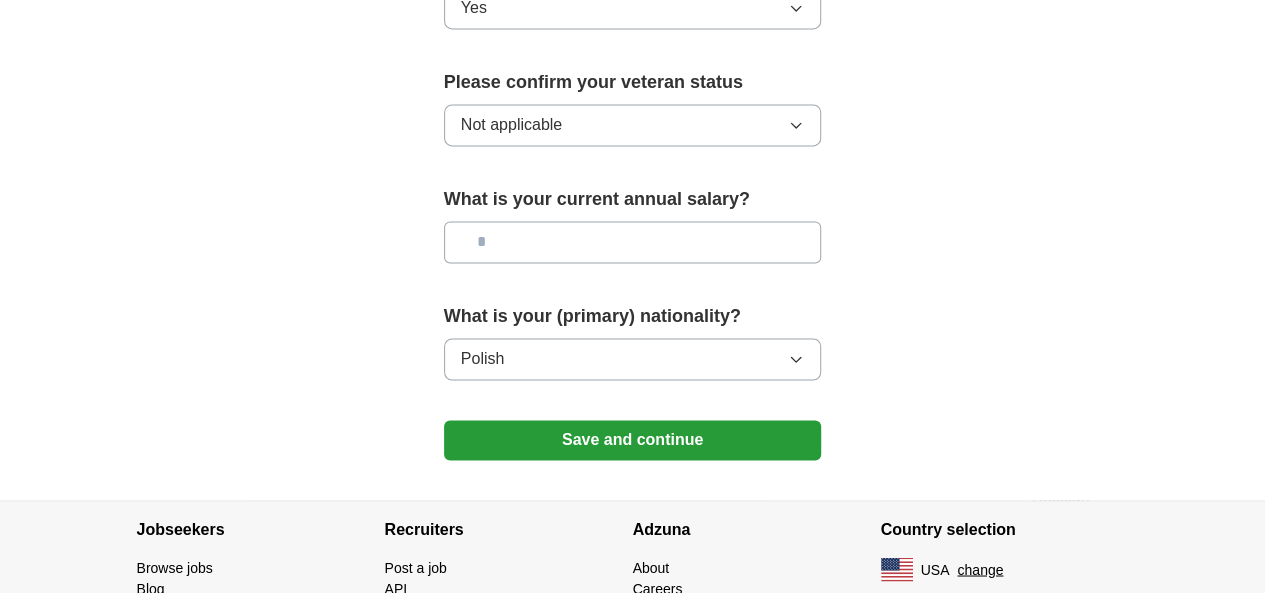 scroll, scrollTop: 1379, scrollLeft: 0, axis: vertical 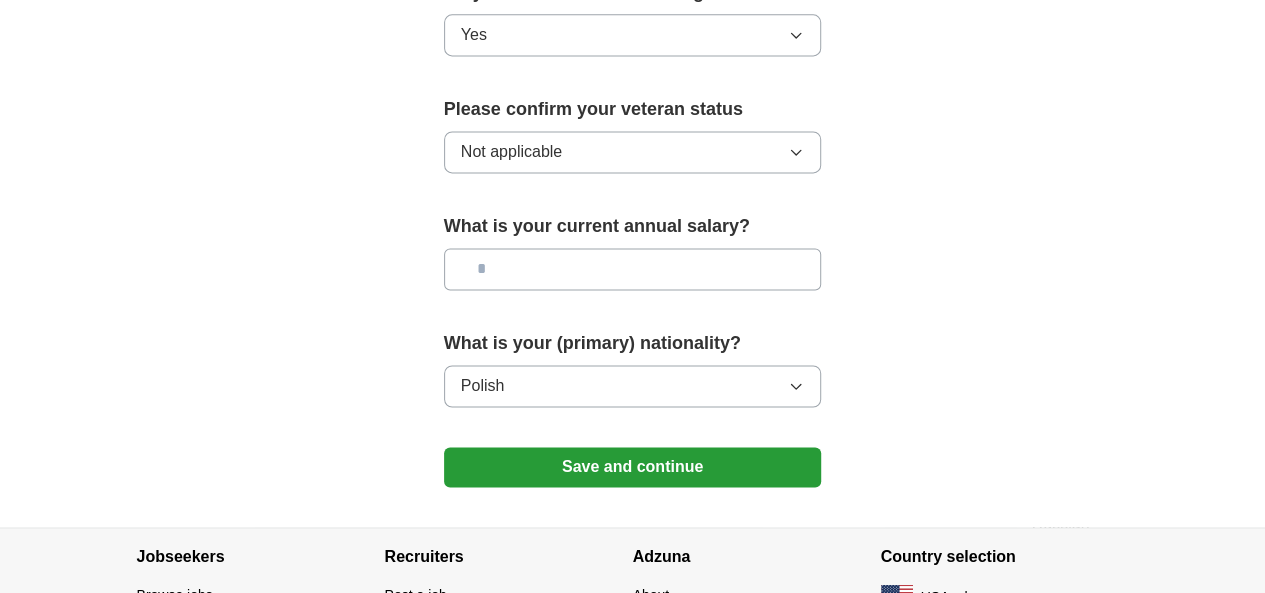 click at bounding box center [633, 269] 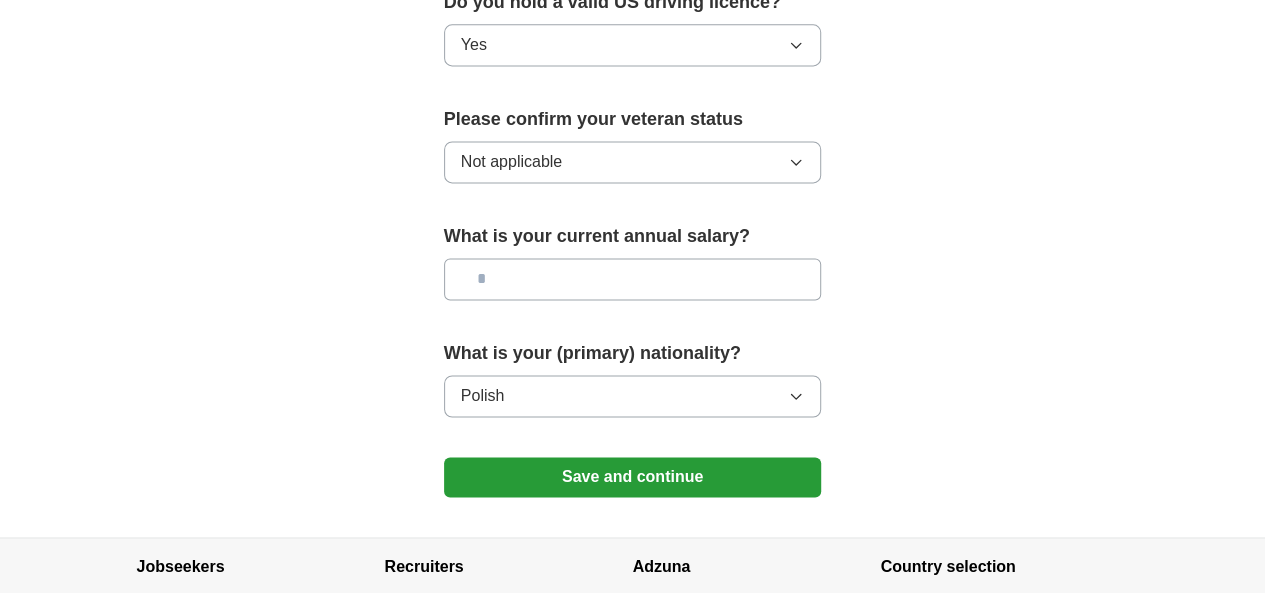 scroll, scrollTop: 1400, scrollLeft: 0, axis: vertical 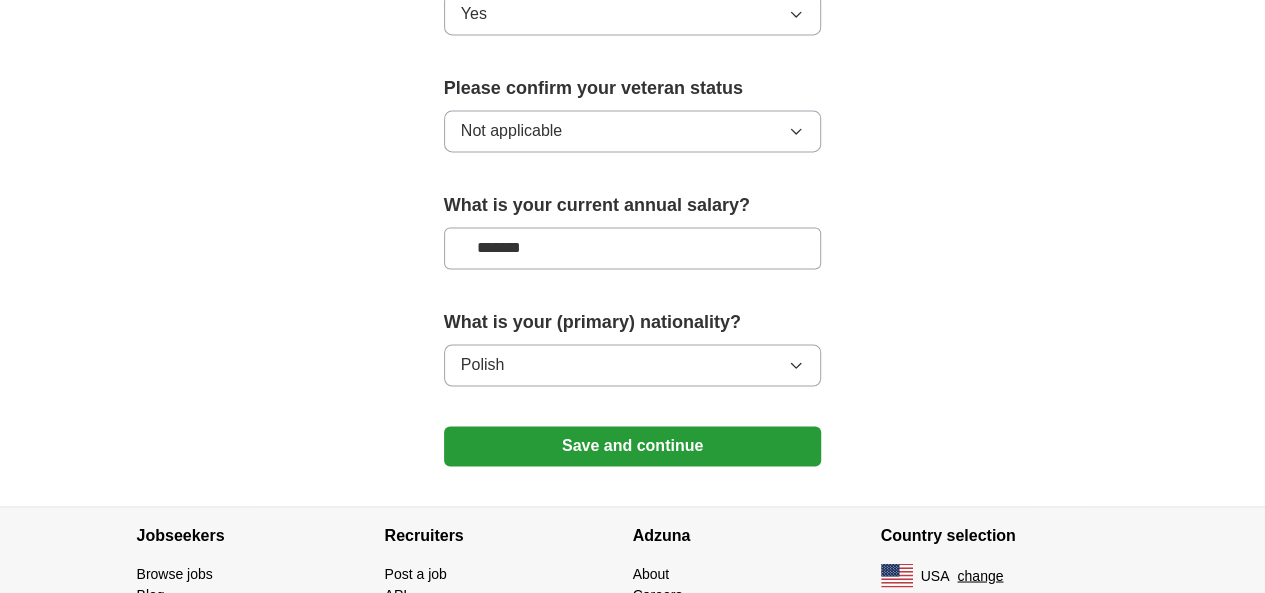 type on "*******" 